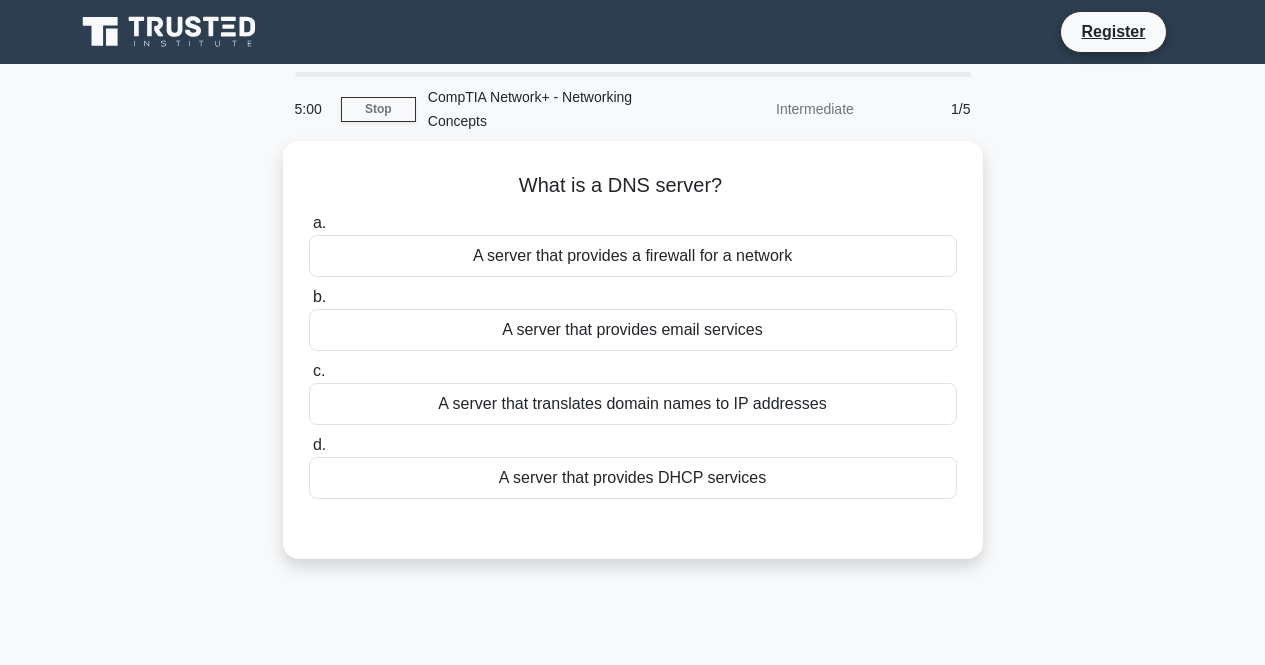 scroll, scrollTop: 0, scrollLeft: 0, axis: both 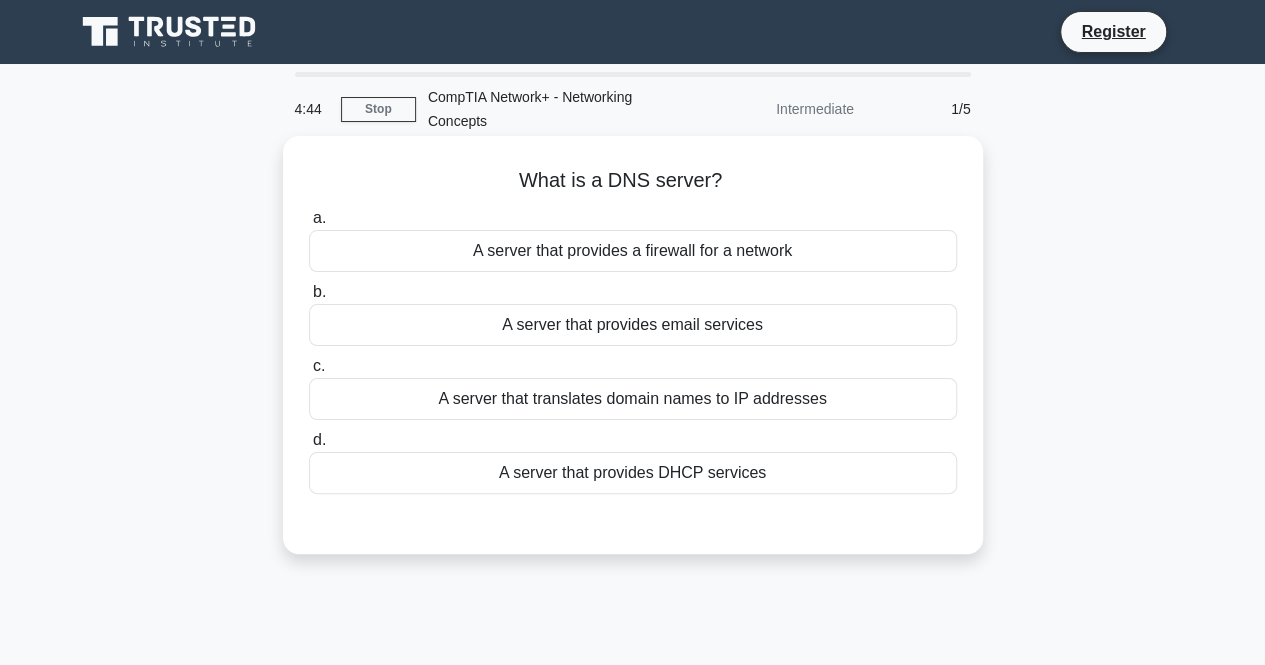 click on "A server that translates domain names to IP addresses" at bounding box center [633, 399] 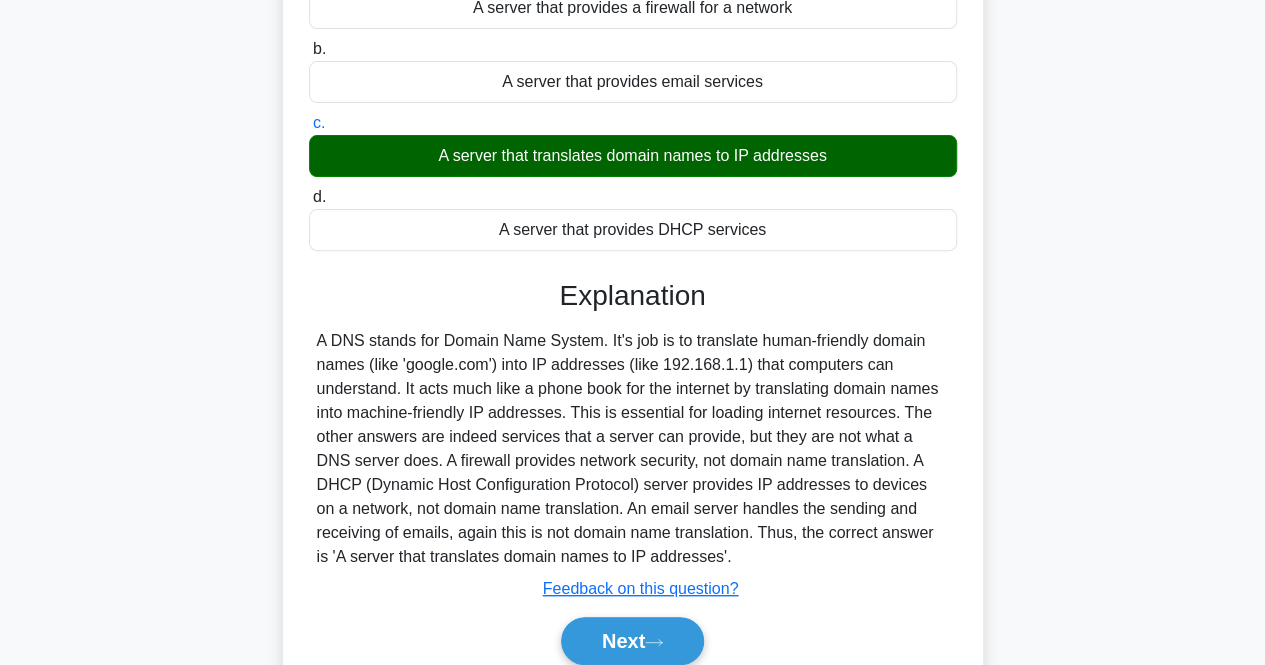 scroll, scrollTop: 318, scrollLeft: 0, axis: vertical 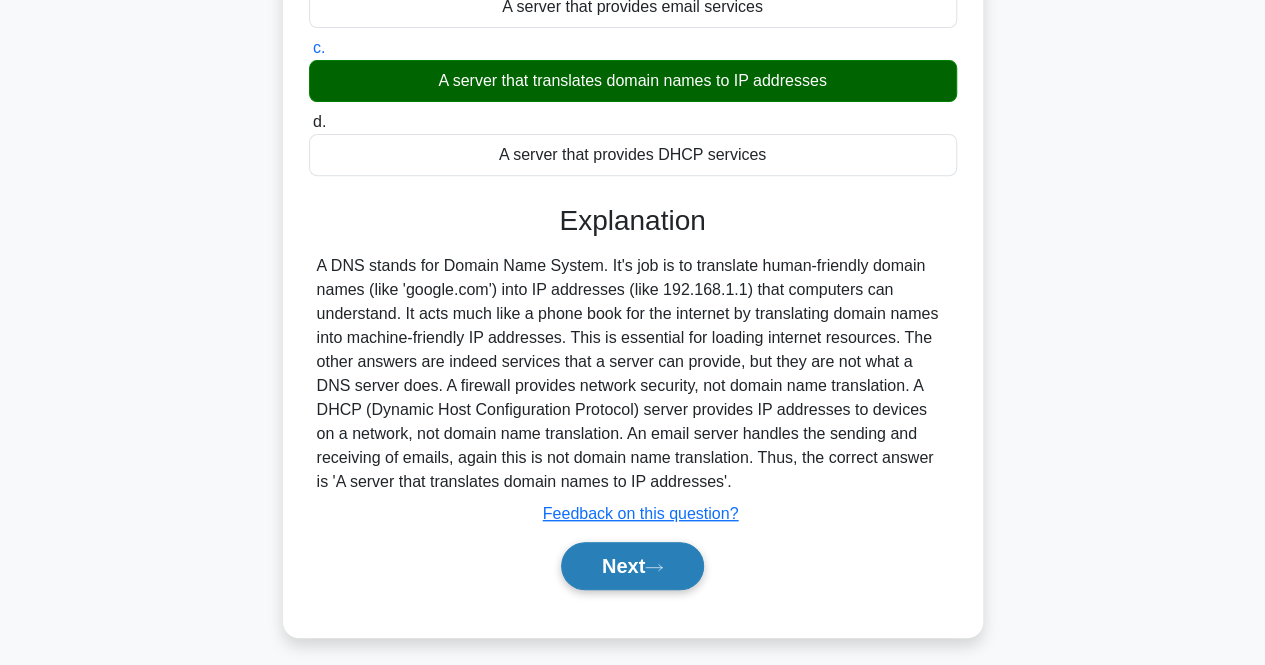 click on "Next" at bounding box center [632, 566] 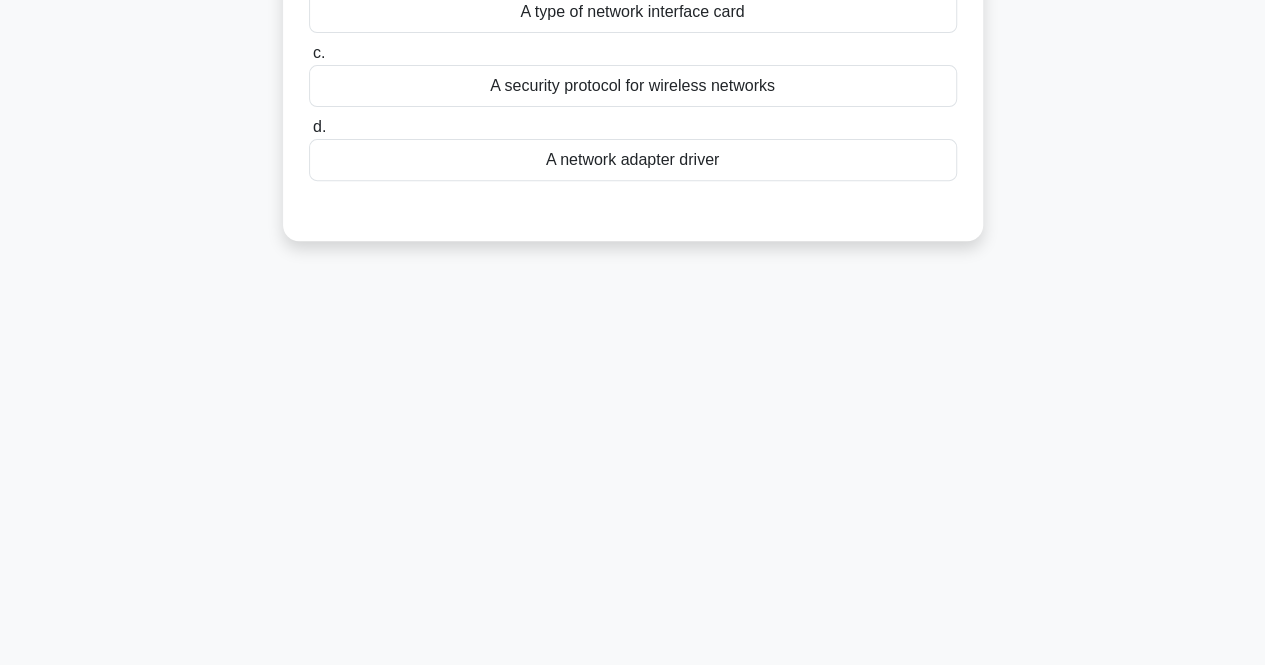 scroll, scrollTop: 0, scrollLeft: 0, axis: both 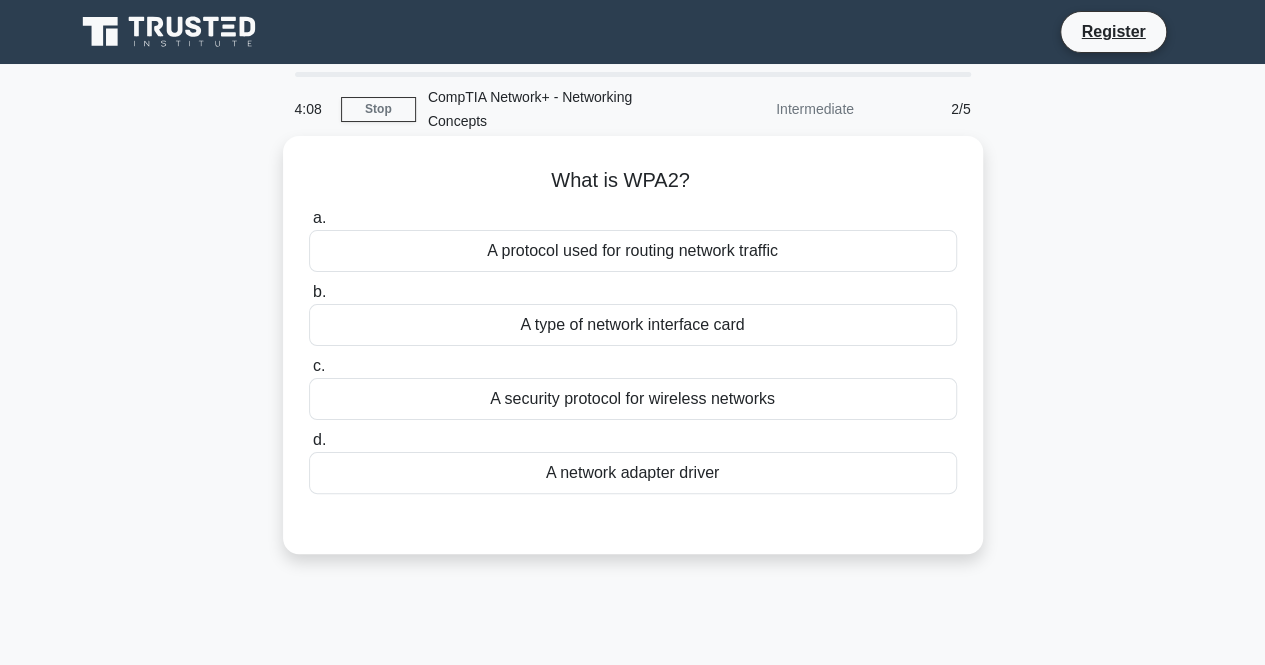 click on "A network adapter driver" at bounding box center [633, 473] 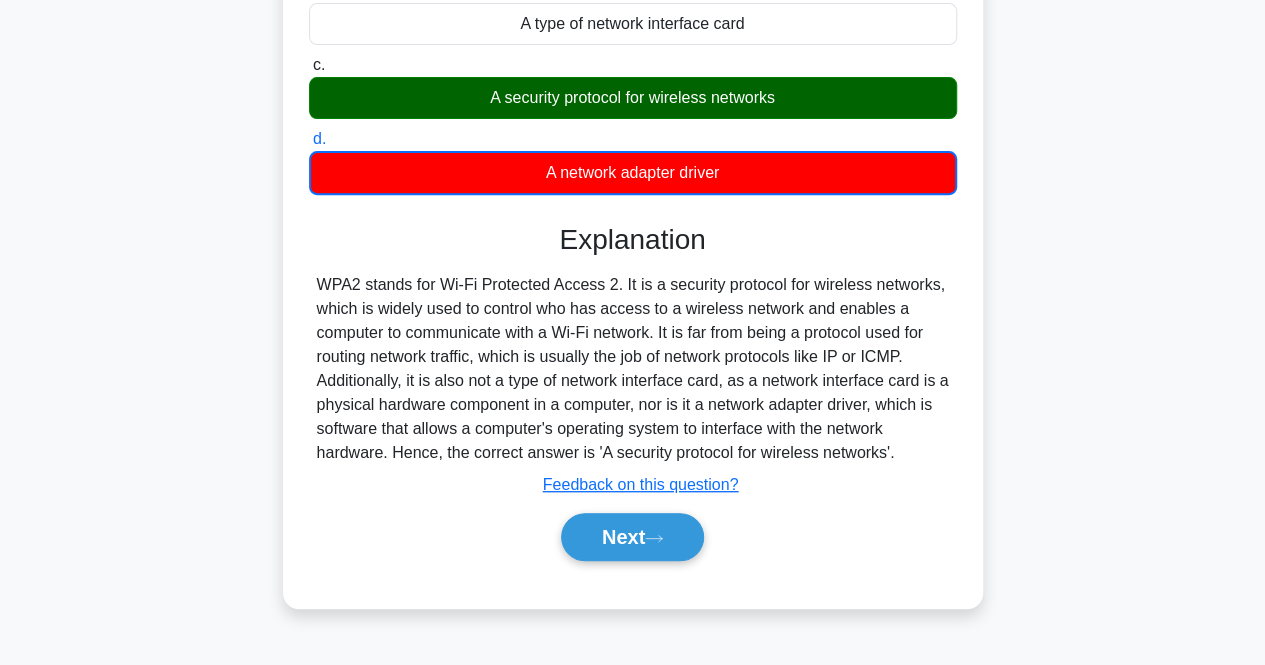 scroll, scrollTop: 316, scrollLeft: 0, axis: vertical 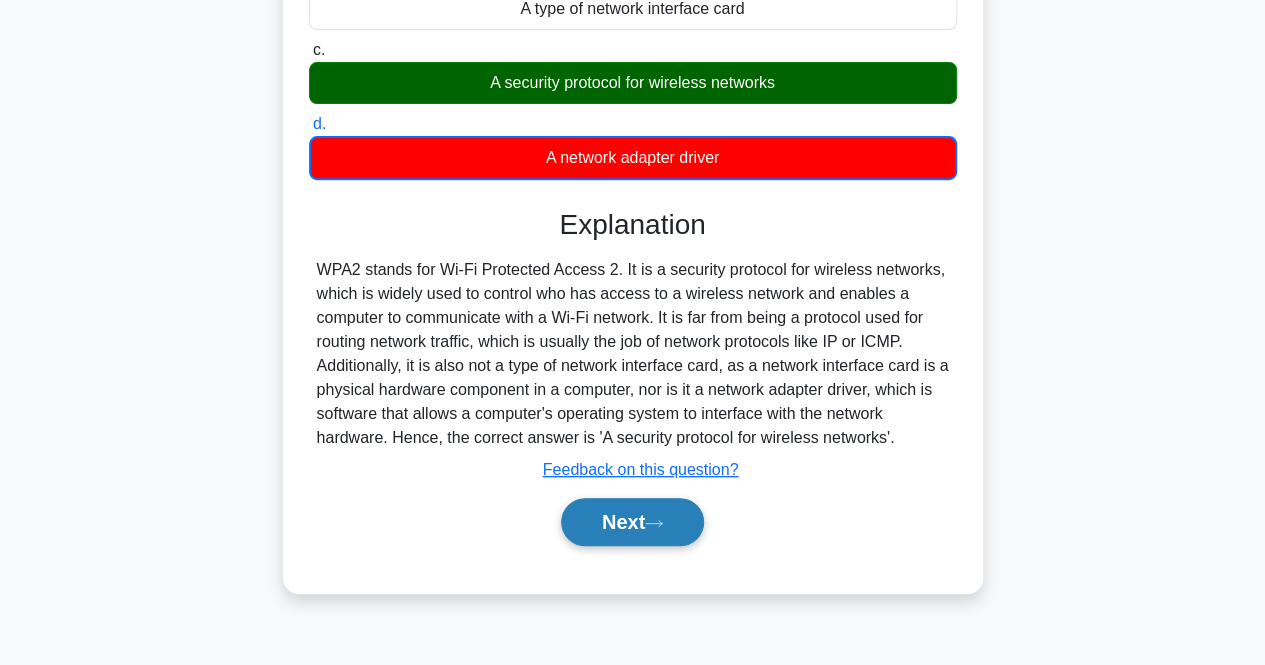 click on "Next" at bounding box center (632, 522) 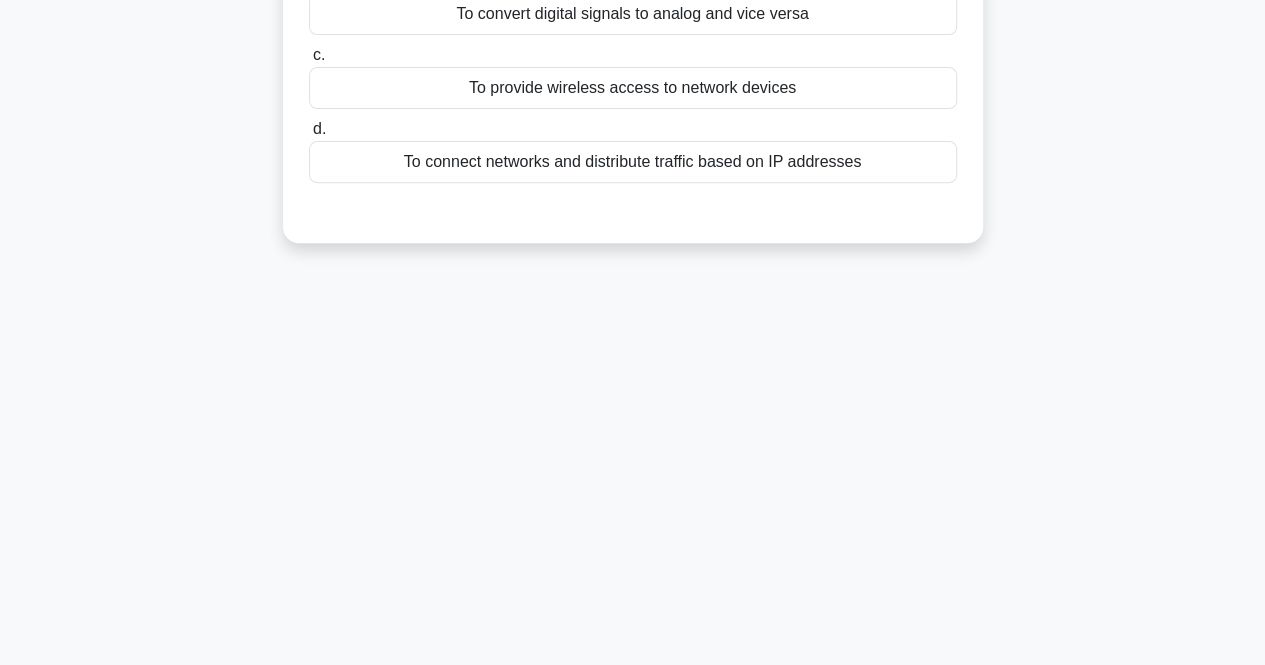scroll, scrollTop: 3, scrollLeft: 0, axis: vertical 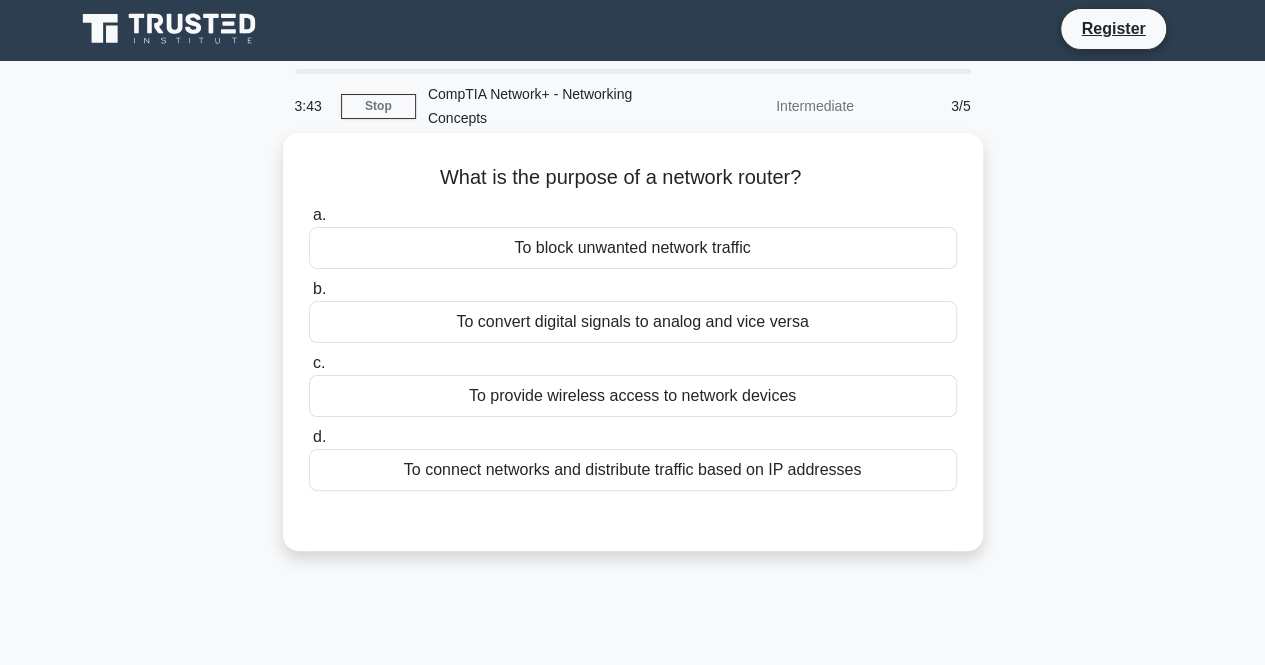 click on "To connect networks and distribute traffic based on IP addresses" at bounding box center (633, 470) 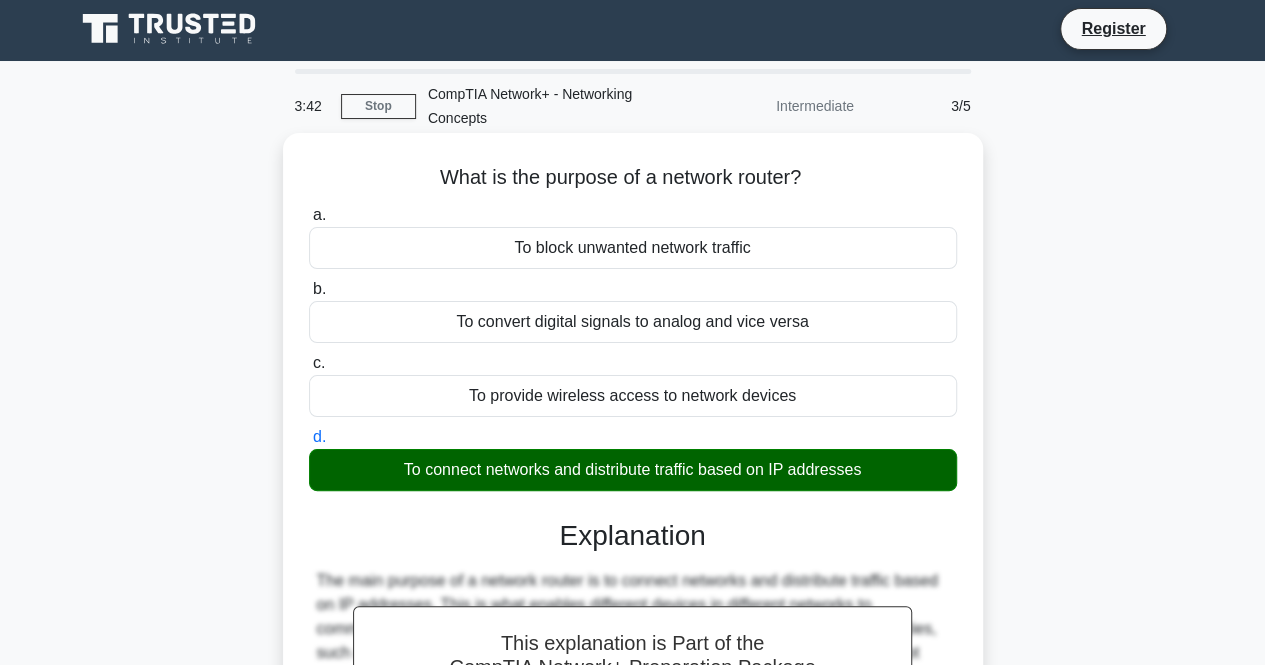 scroll, scrollTop: 296, scrollLeft: 0, axis: vertical 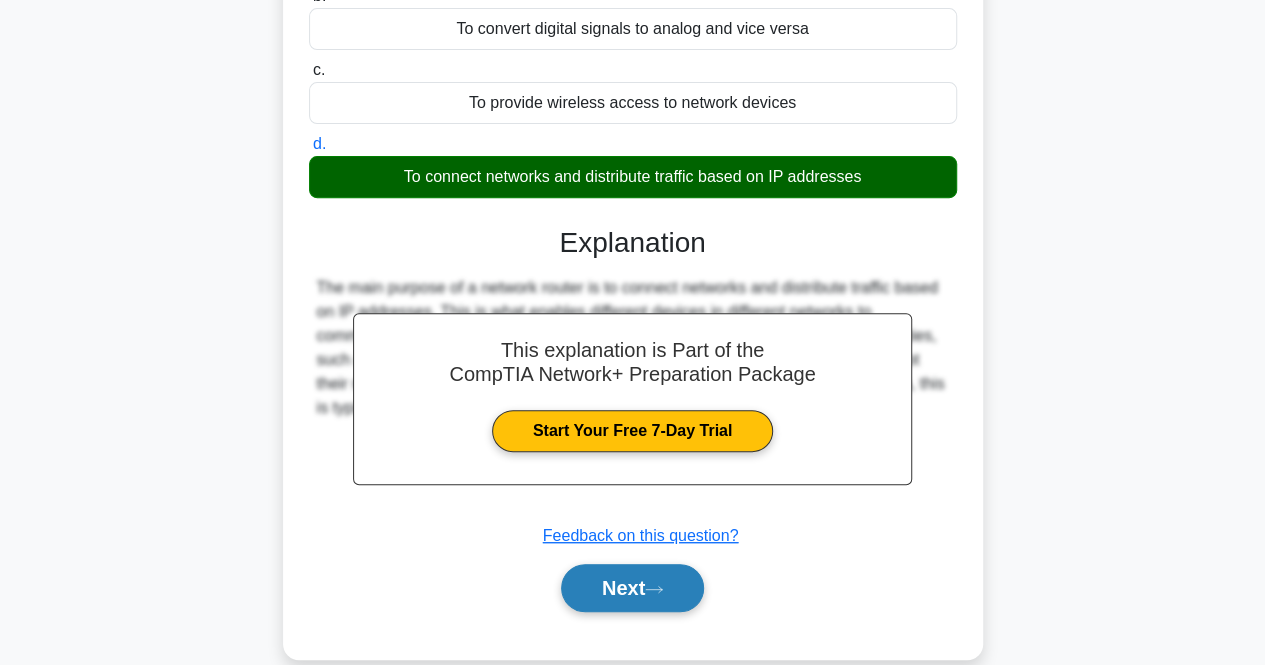 click on "Next" at bounding box center [632, 588] 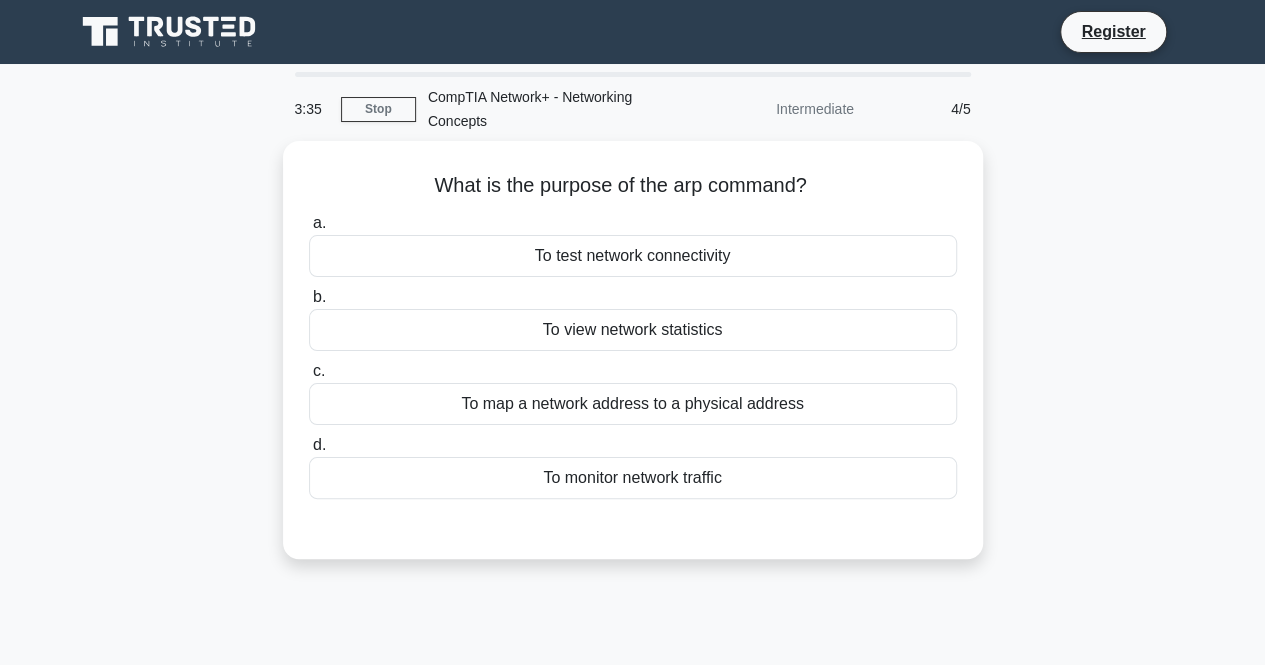 scroll, scrollTop: 1, scrollLeft: 0, axis: vertical 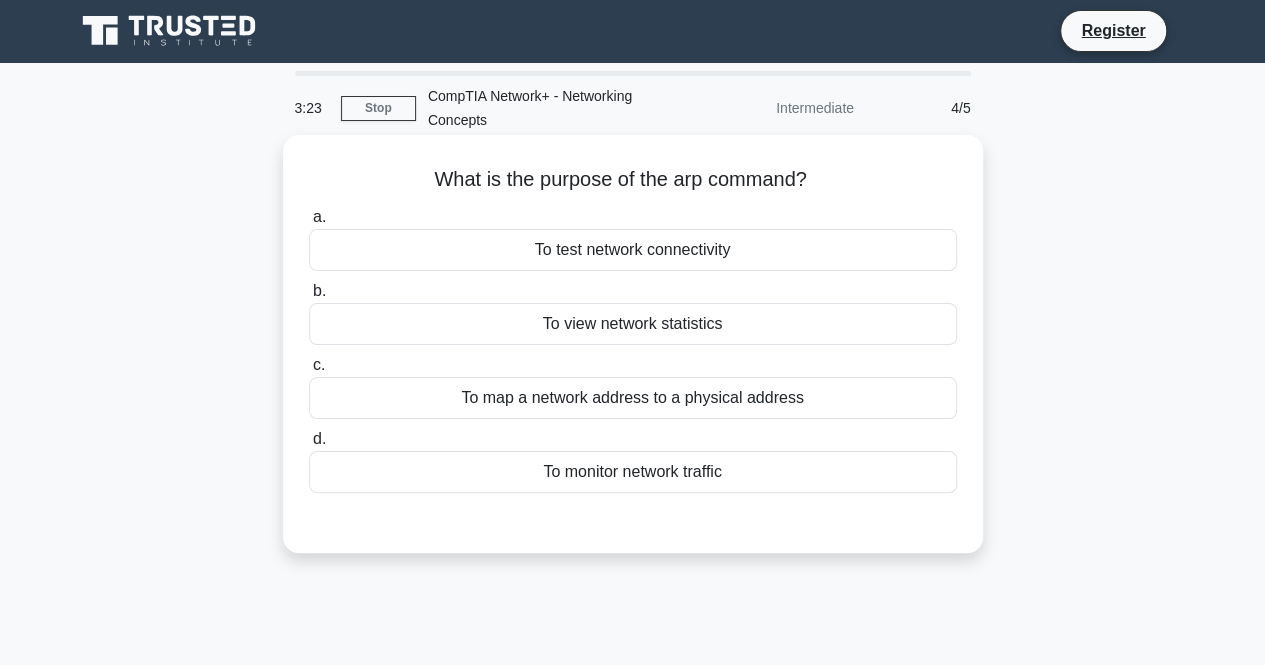 click on "To test network connectivity" at bounding box center [633, 250] 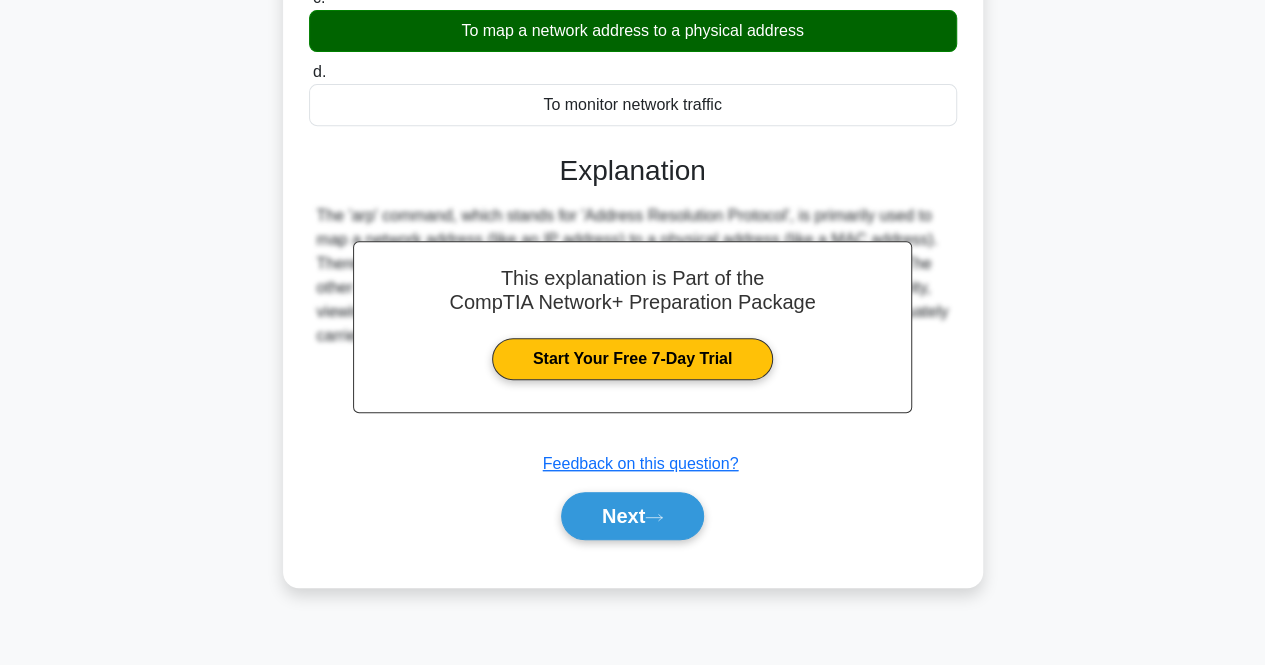 scroll, scrollTop: 415, scrollLeft: 0, axis: vertical 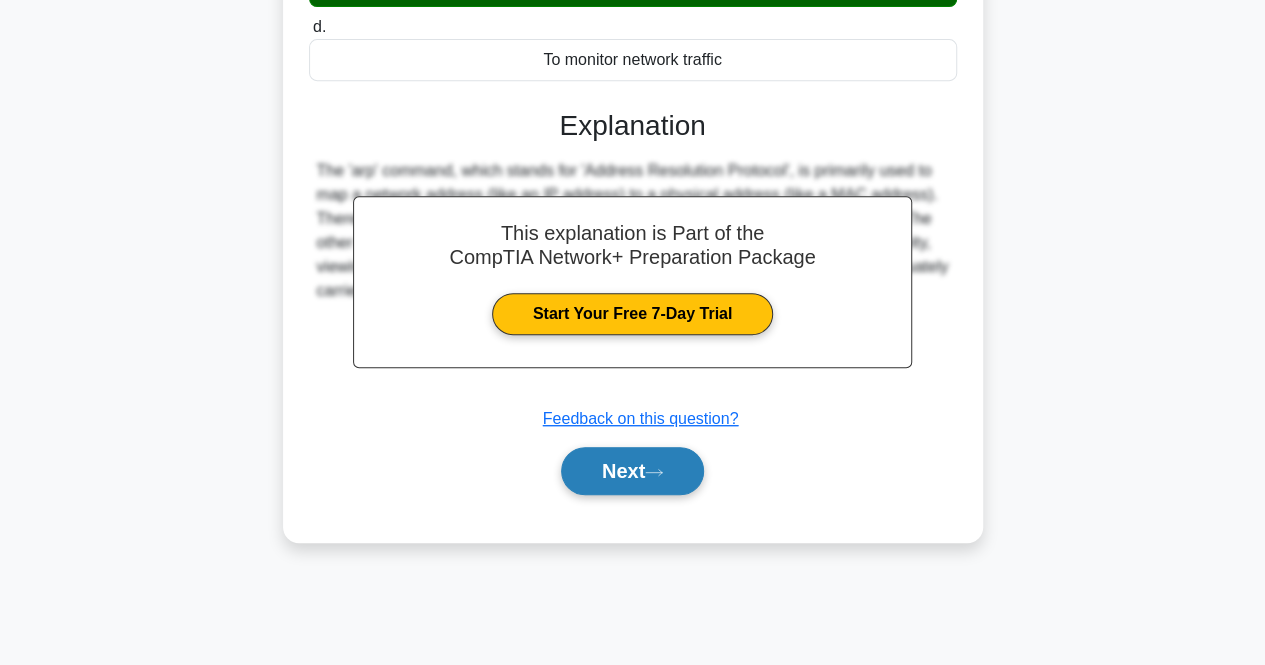 click on "Next" at bounding box center (632, 471) 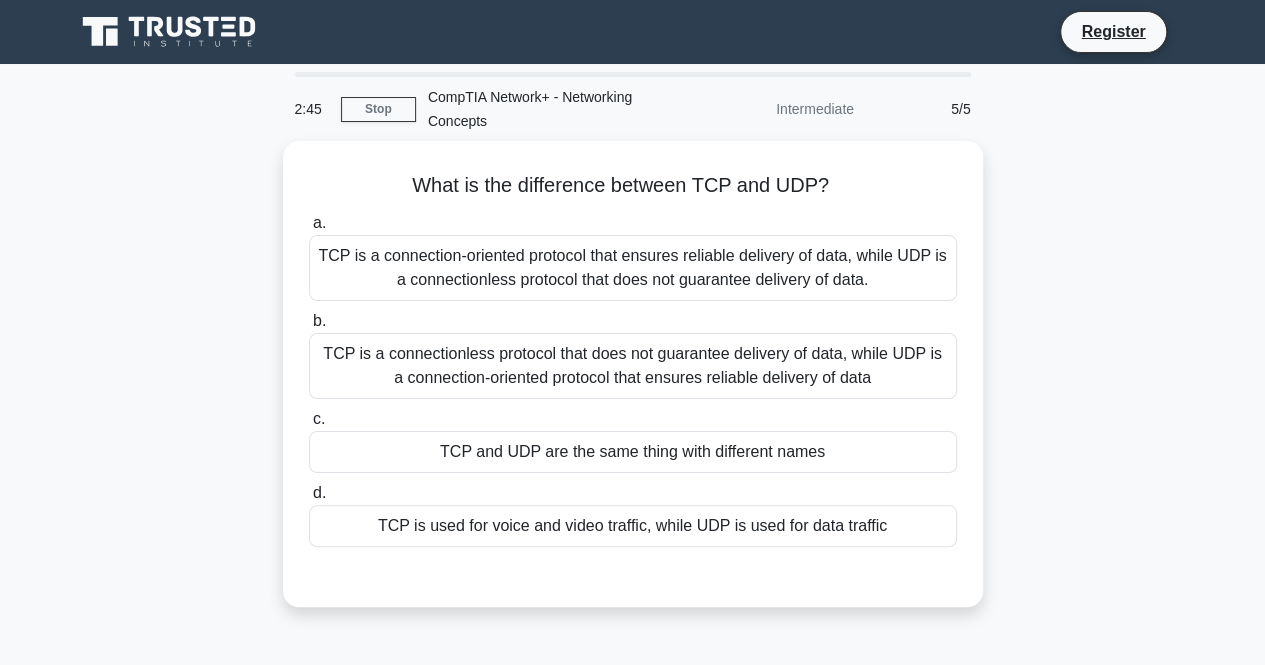 scroll, scrollTop: 12, scrollLeft: 0, axis: vertical 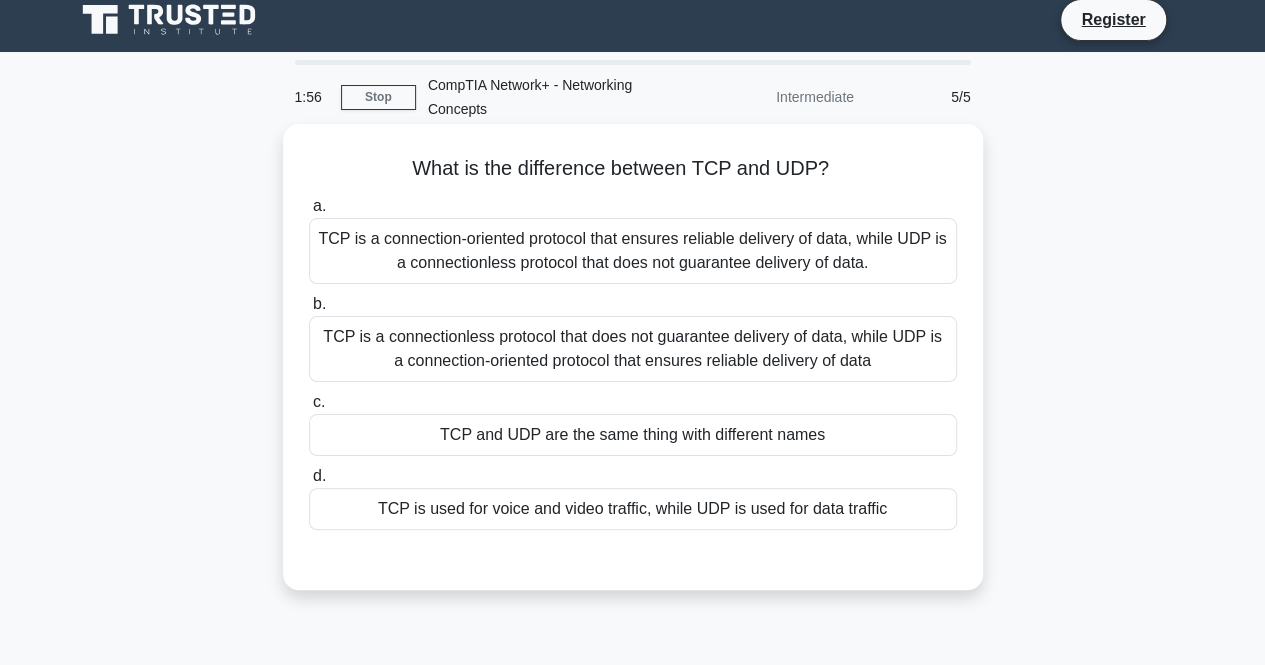 click on "TCP is a connection-oriented protocol that ensures reliable delivery of data, while UDP is a connectionless protocol that does not guarantee delivery of data." at bounding box center (633, 251) 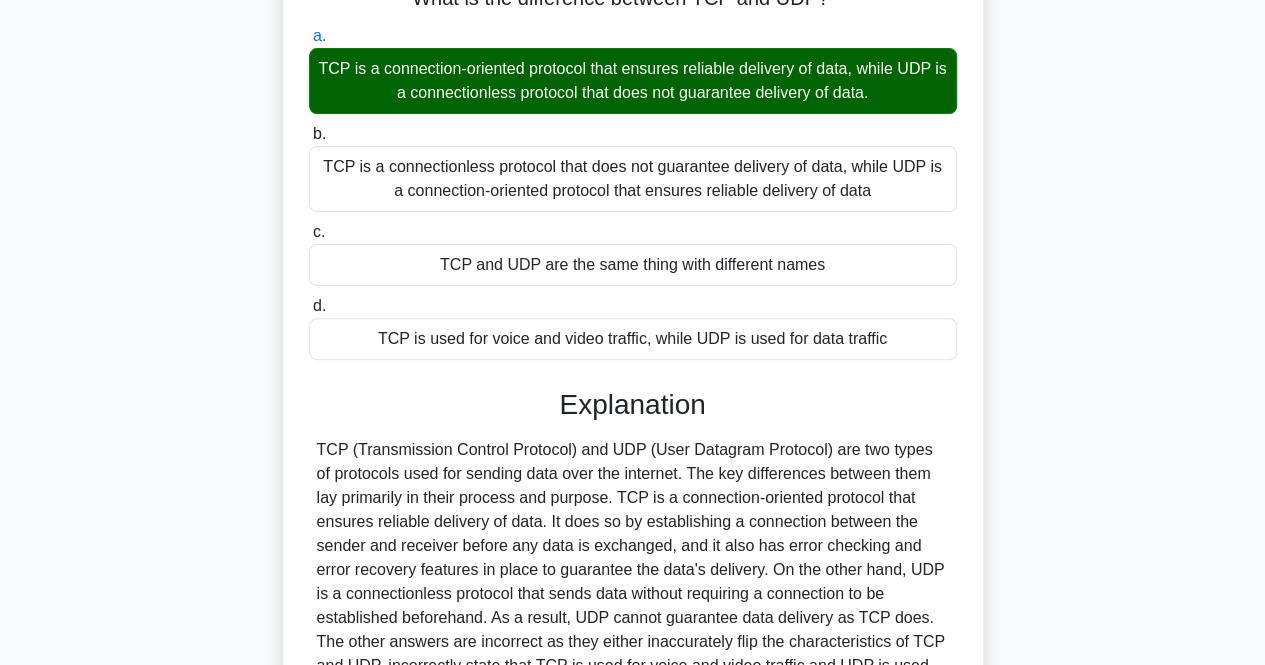 scroll, scrollTop: 415, scrollLeft: 0, axis: vertical 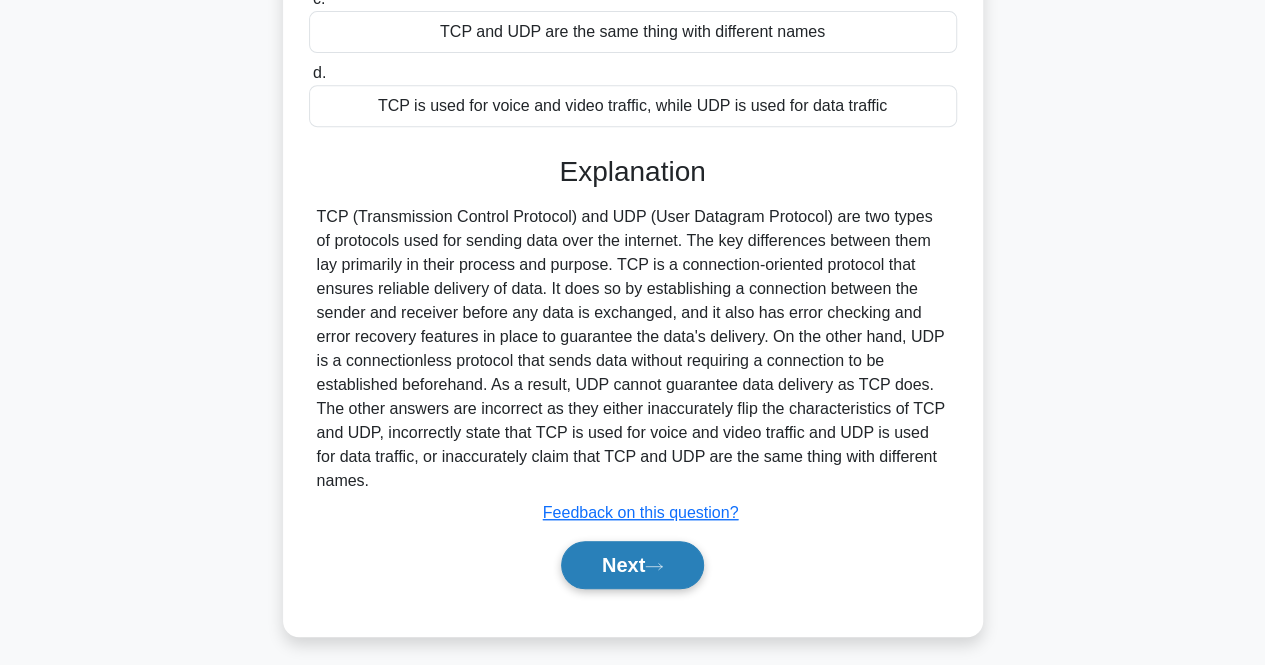 click on "Next" at bounding box center (632, 565) 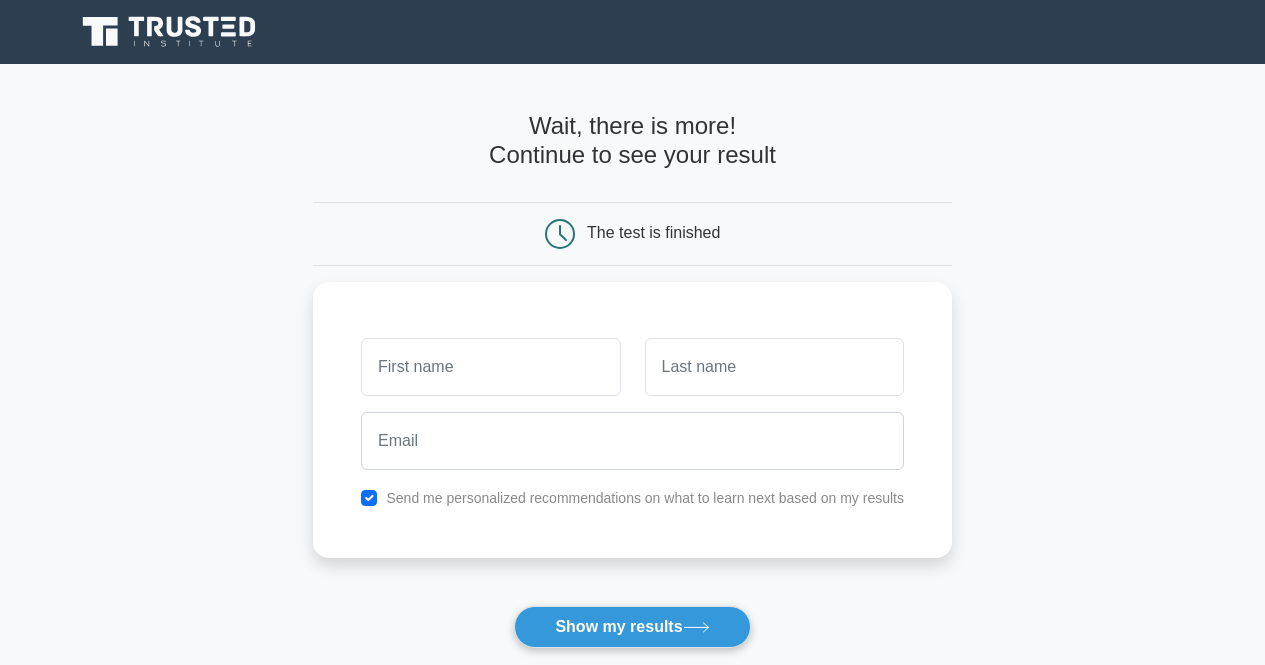 scroll, scrollTop: 0, scrollLeft: 0, axis: both 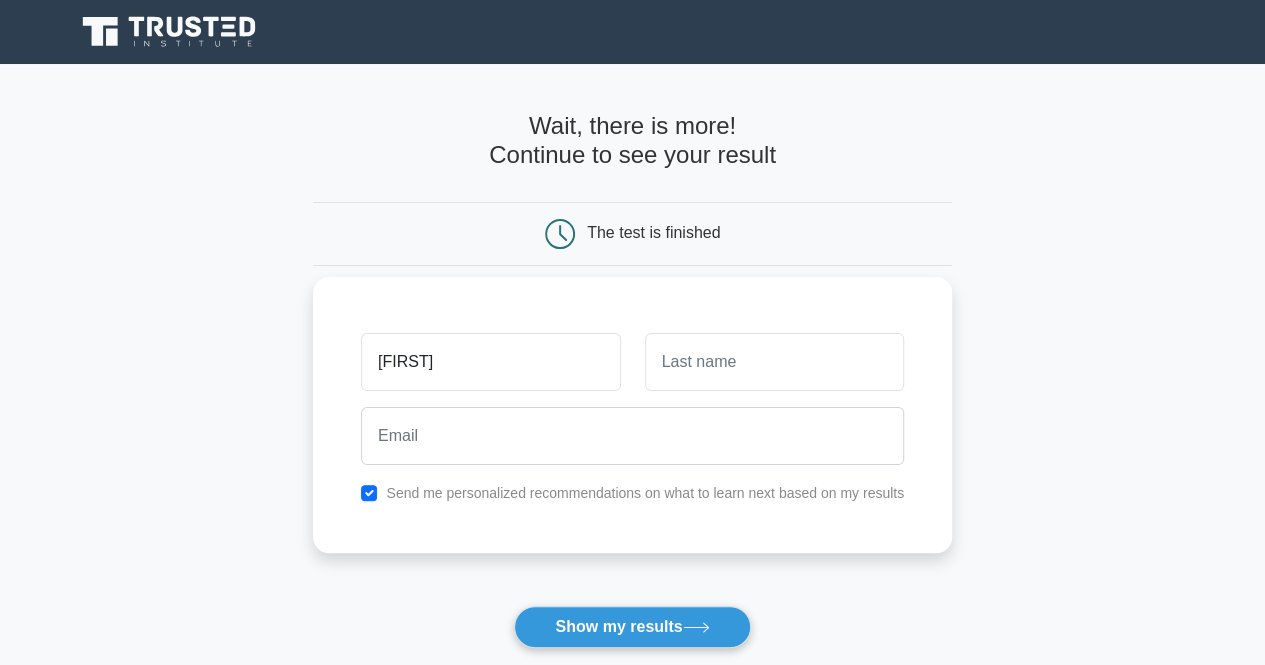 type on "Aditi" 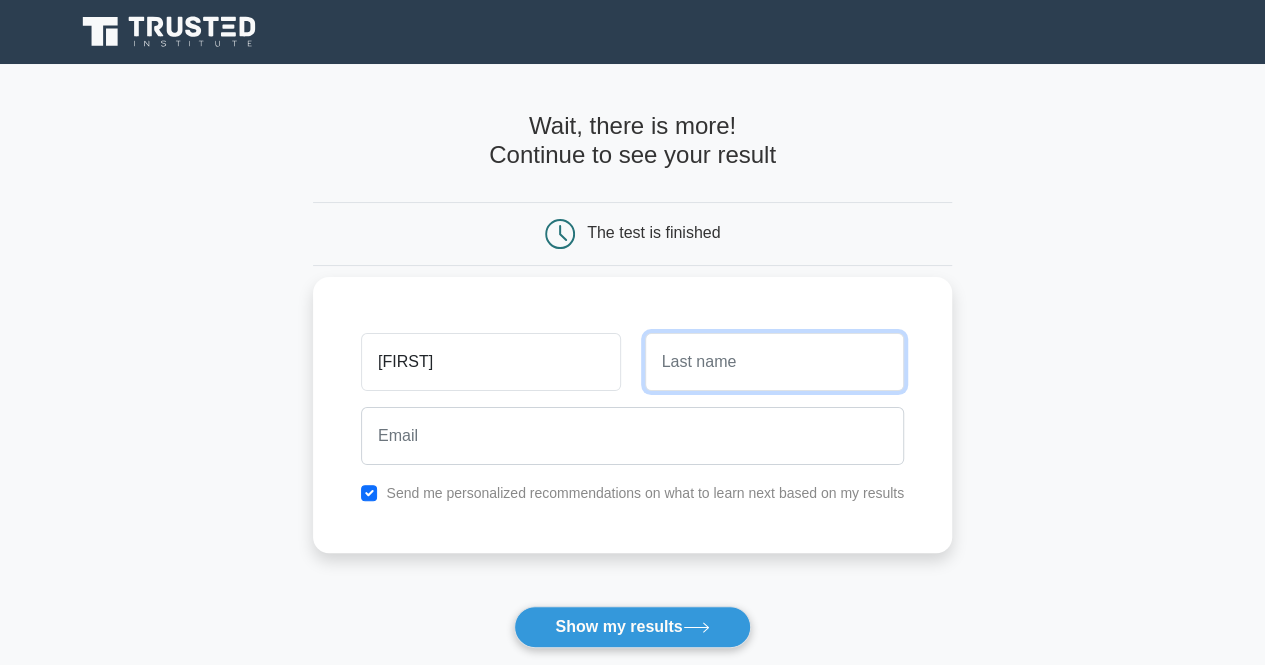 click at bounding box center [774, 362] 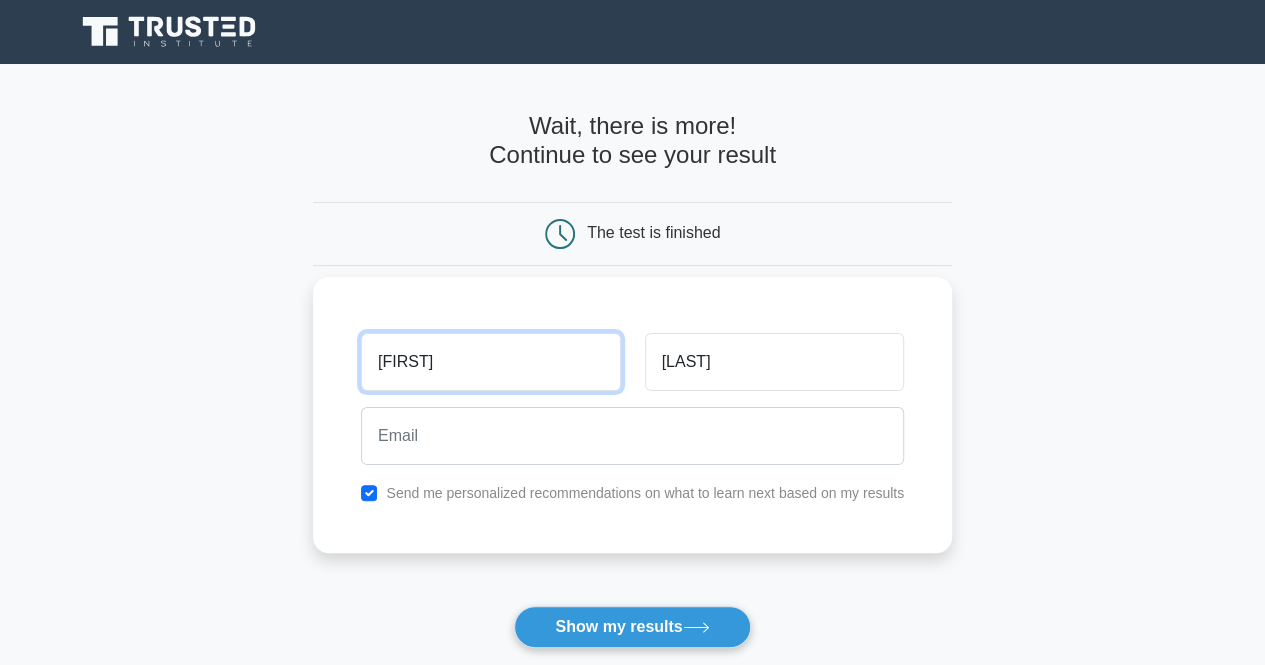 click on "Aditi" at bounding box center [490, 362] 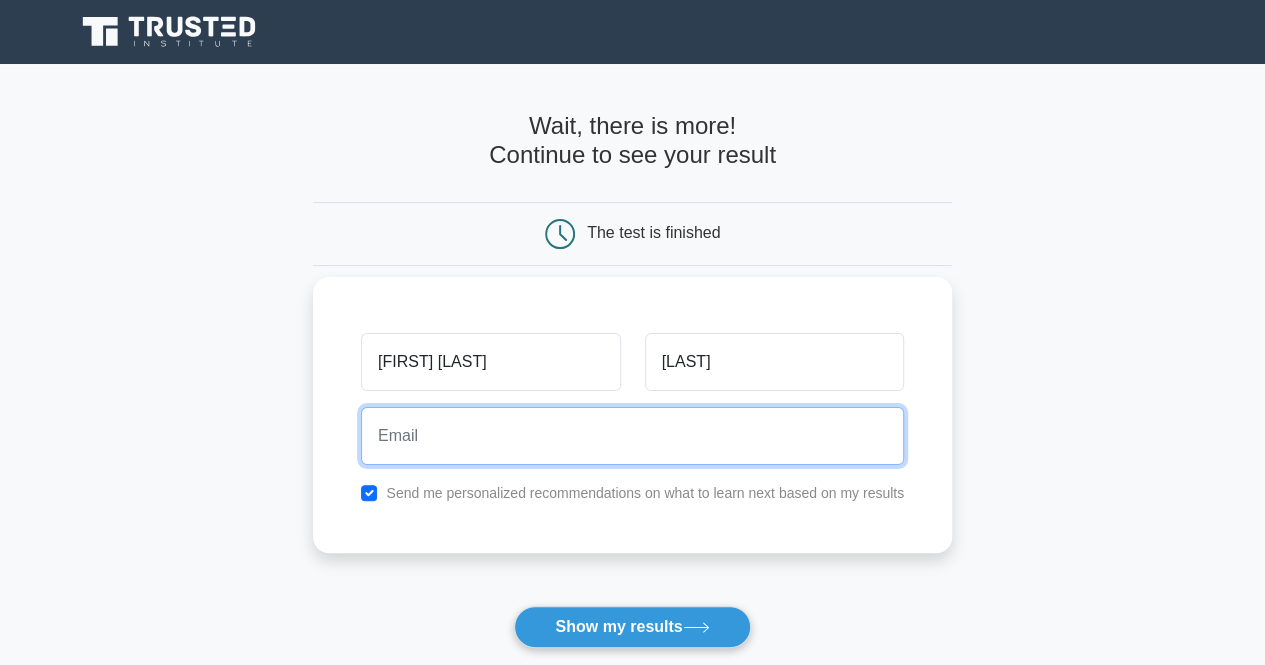 click at bounding box center (632, 436) 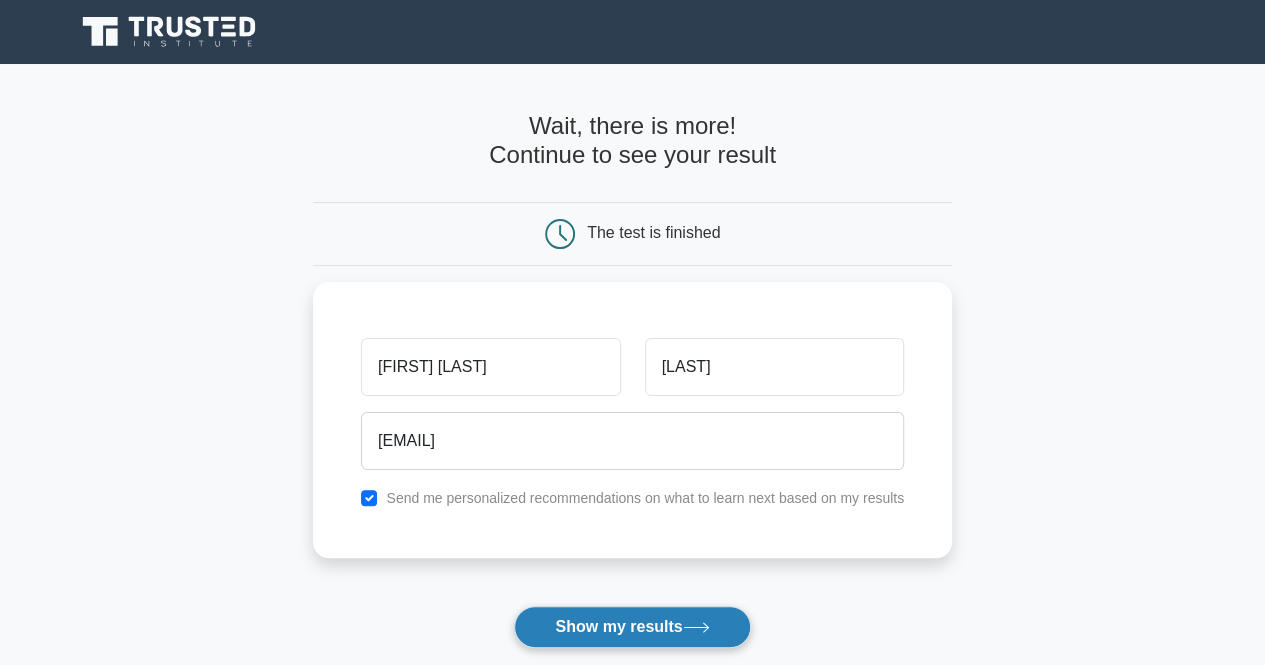 click on "Show my results" at bounding box center [632, 627] 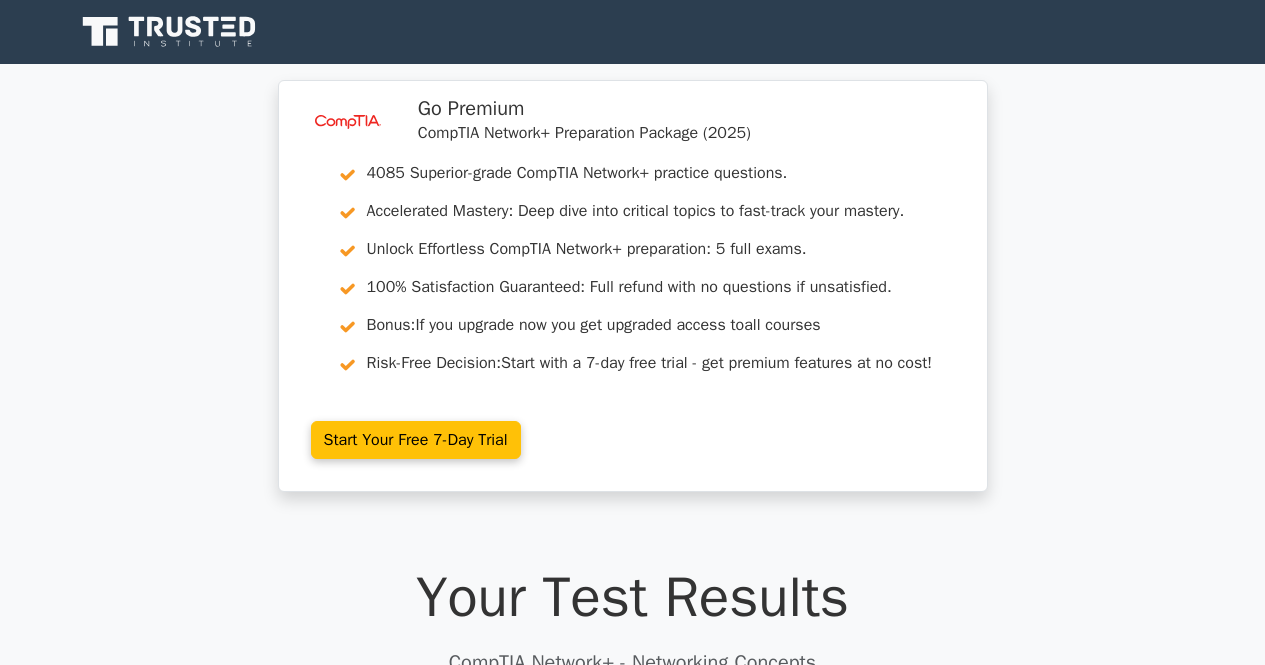 scroll, scrollTop: 0, scrollLeft: 0, axis: both 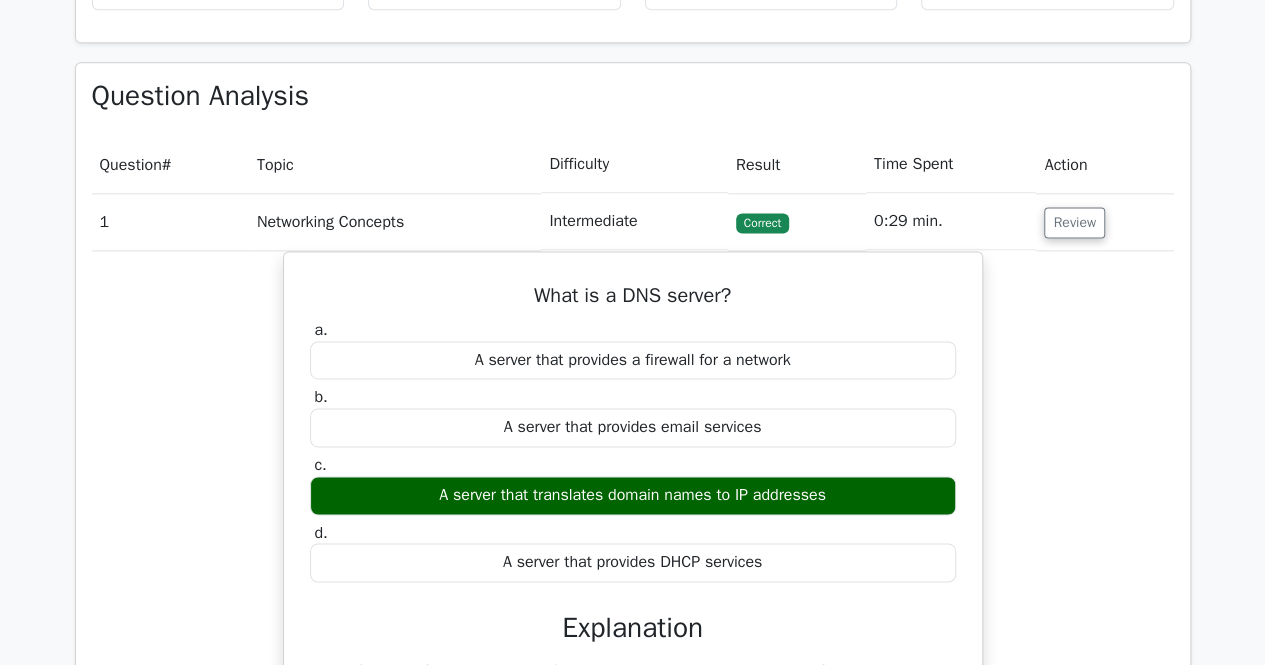 click on "Networking Concepts" at bounding box center [395, 221] 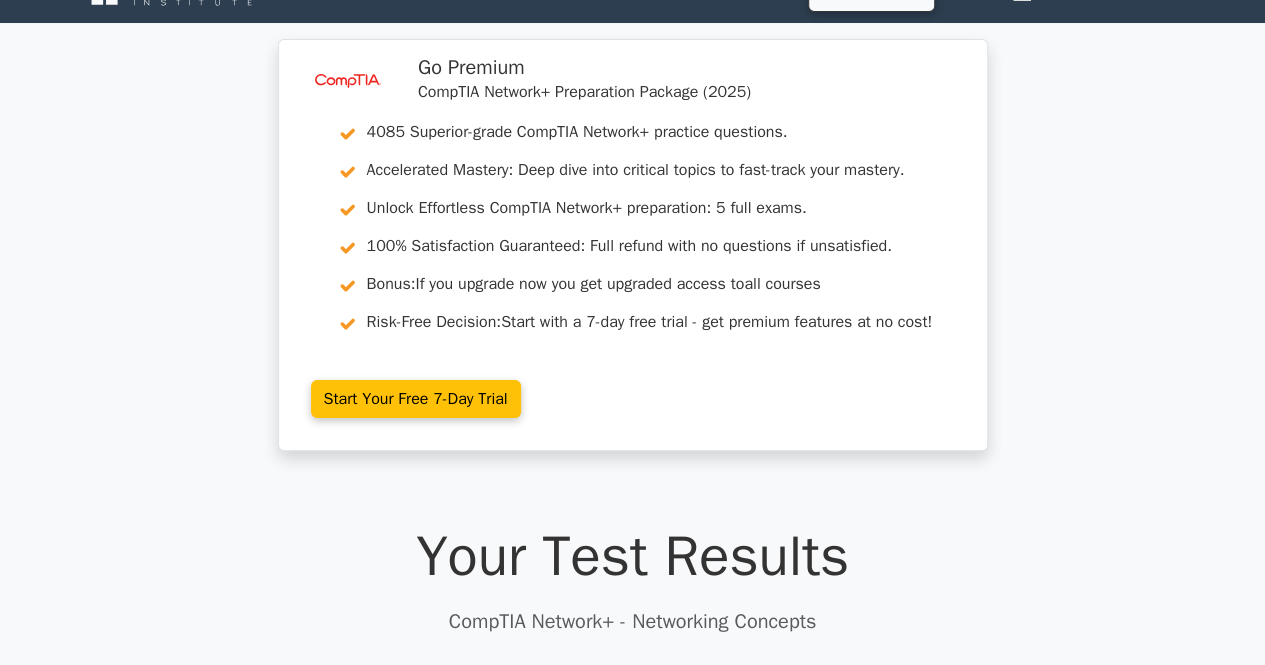 scroll, scrollTop: 0, scrollLeft: 0, axis: both 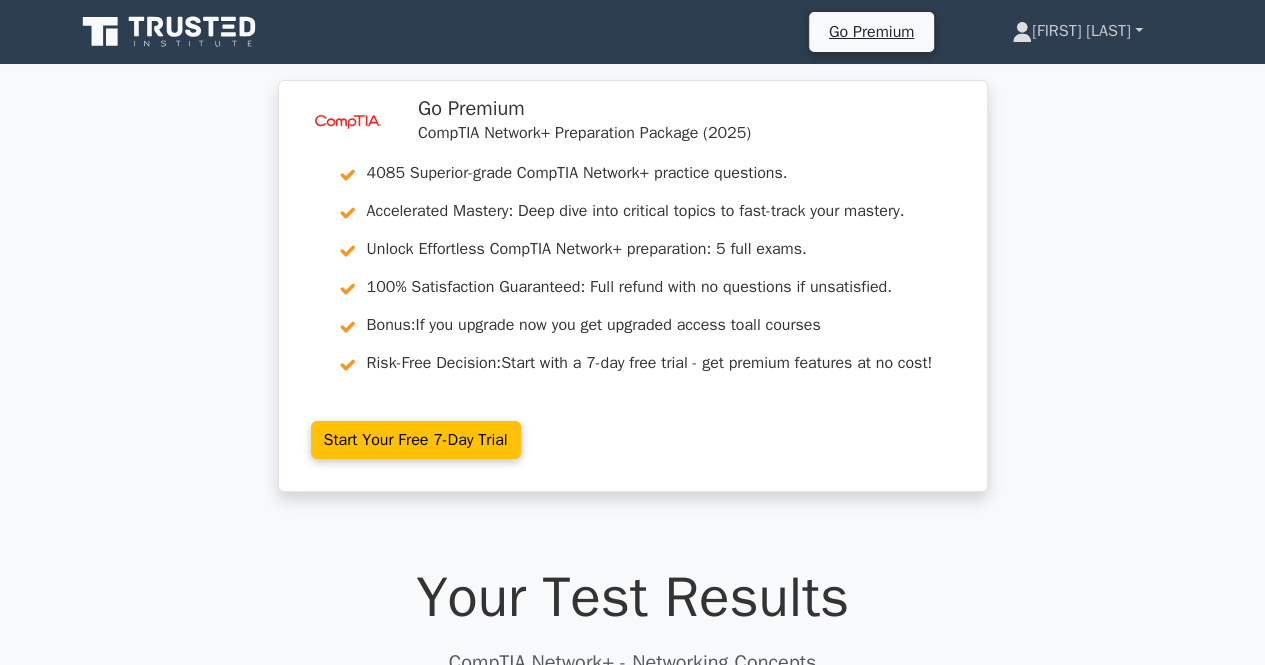 click on "[FIRST] [LAST]" at bounding box center [1077, 31] 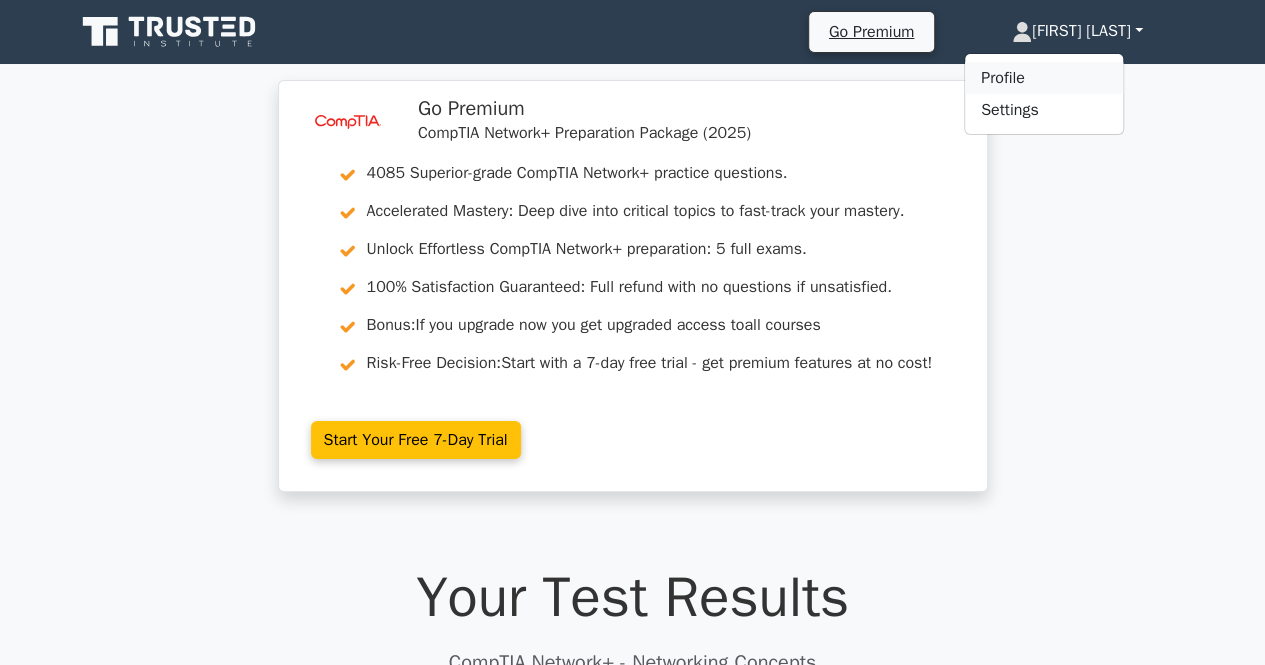 click on "Profile" at bounding box center [1044, 78] 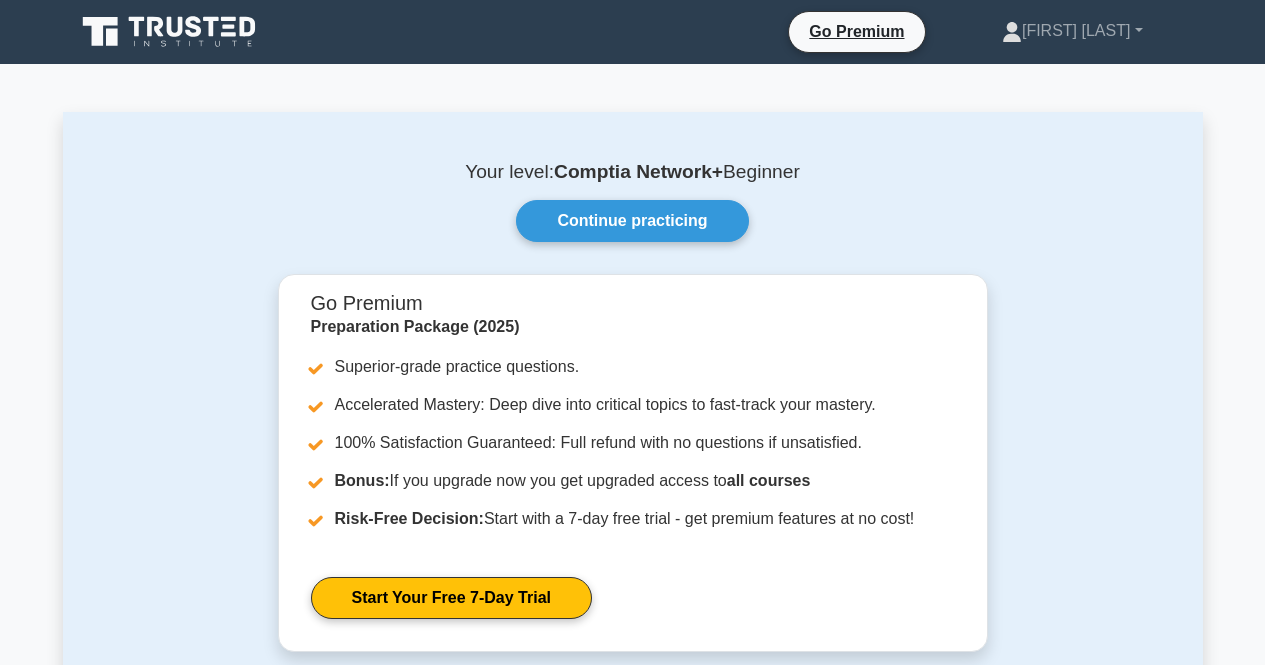 scroll, scrollTop: 0, scrollLeft: 0, axis: both 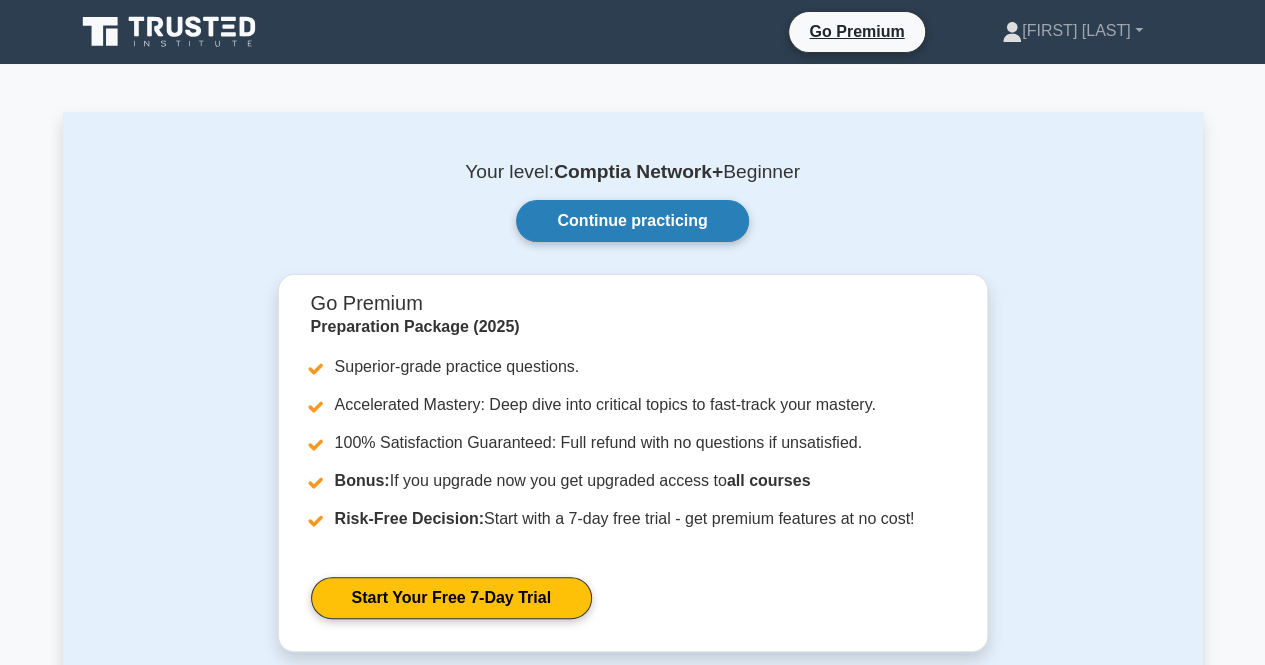 click on "Continue practicing" at bounding box center (632, 221) 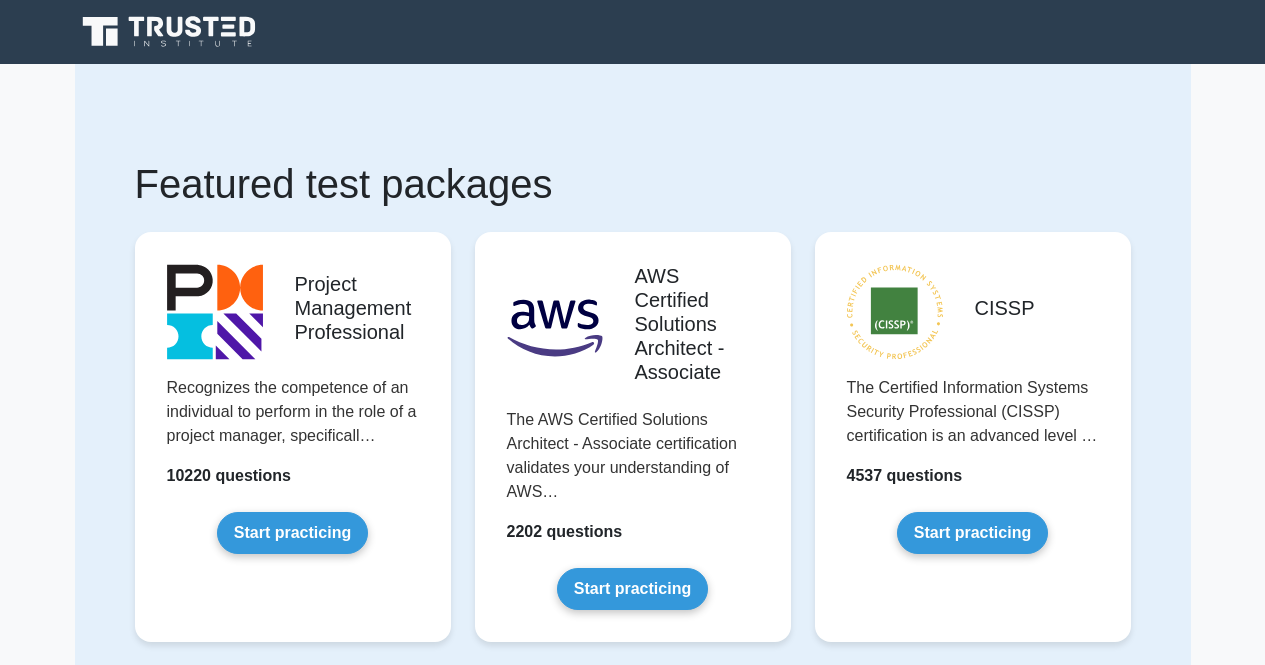 scroll, scrollTop: 0, scrollLeft: 0, axis: both 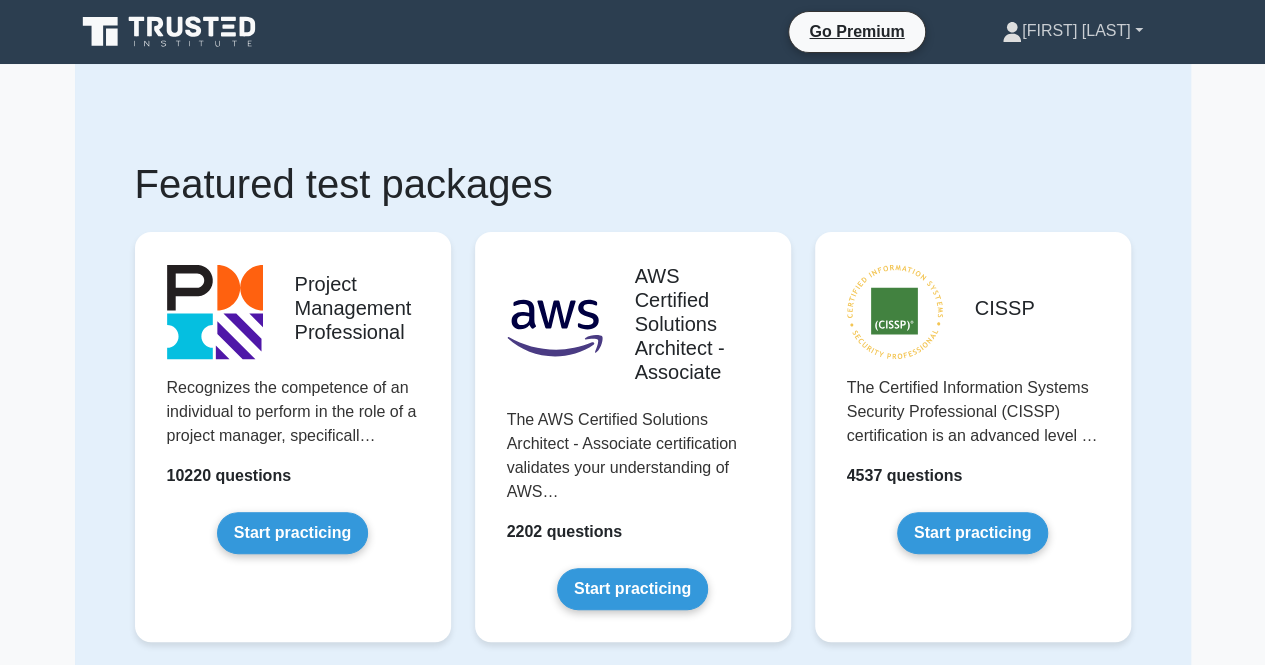 click on "[FIRST] [LAST]" at bounding box center (1072, 31) 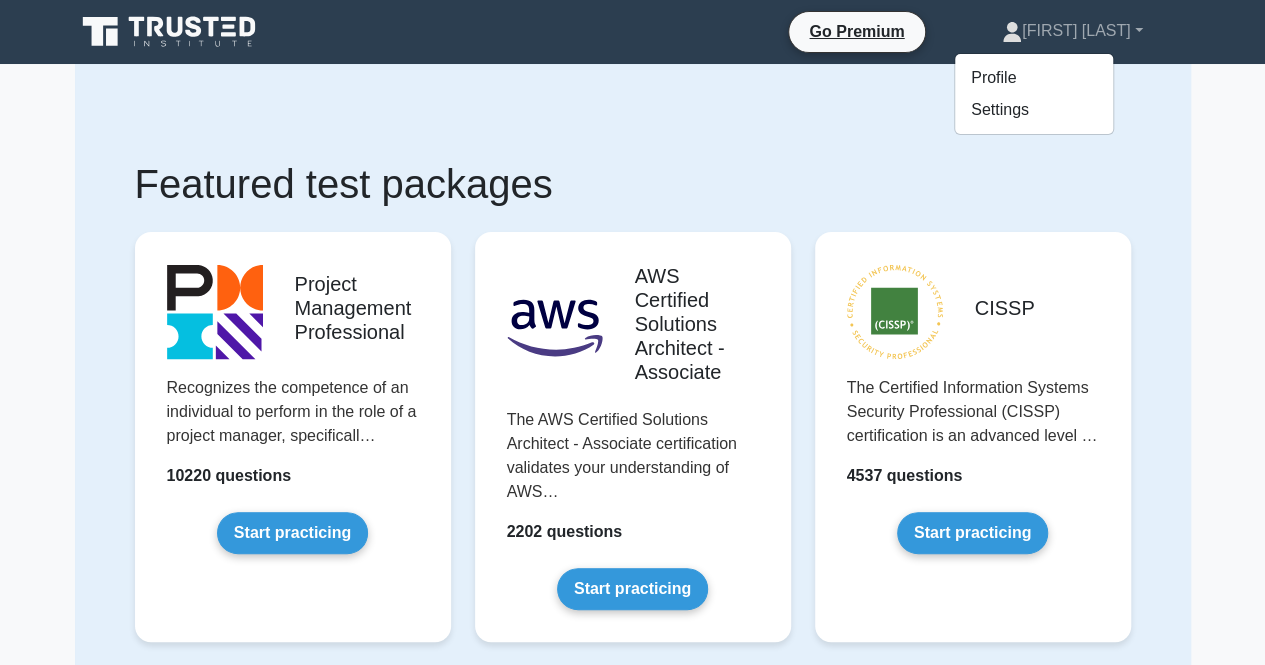 click 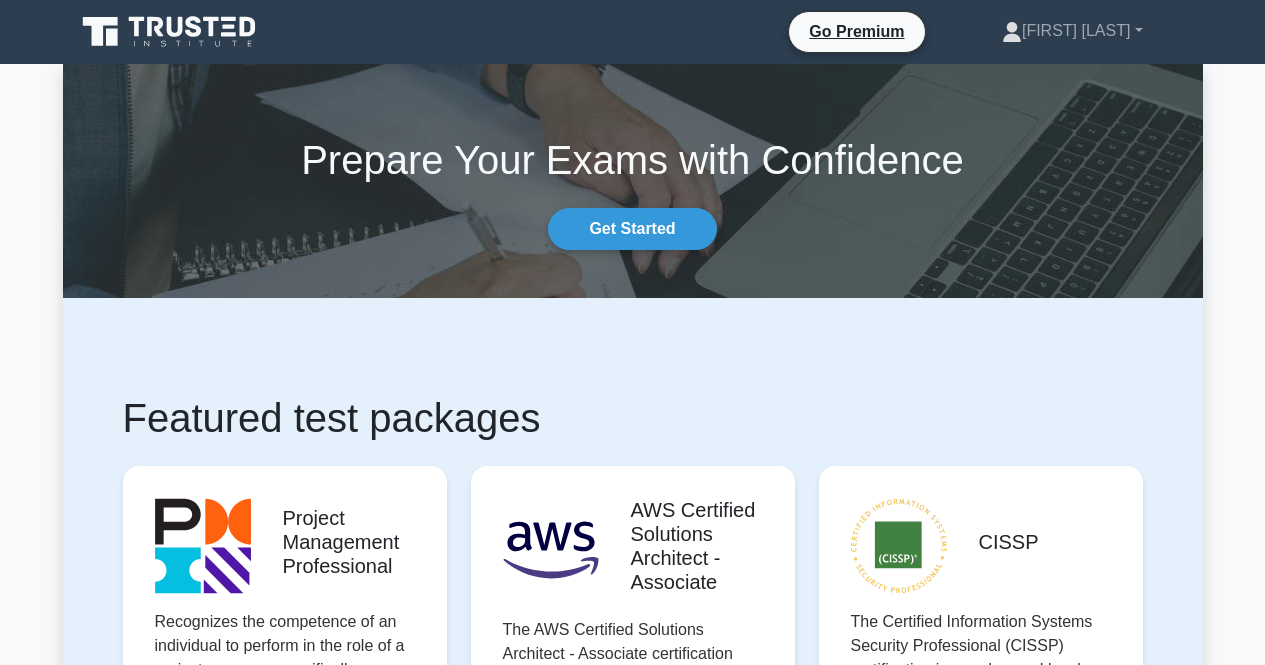 scroll, scrollTop: 0, scrollLeft: 0, axis: both 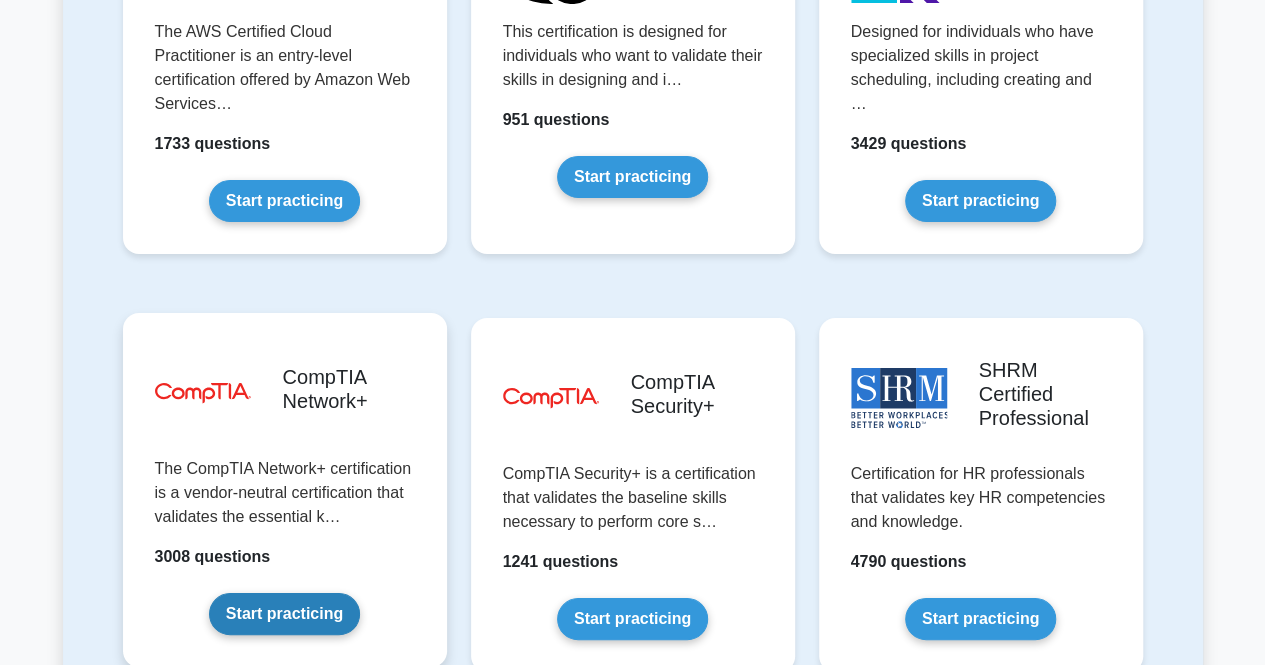 click on "Start practicing" at bounding box center (284, 614) 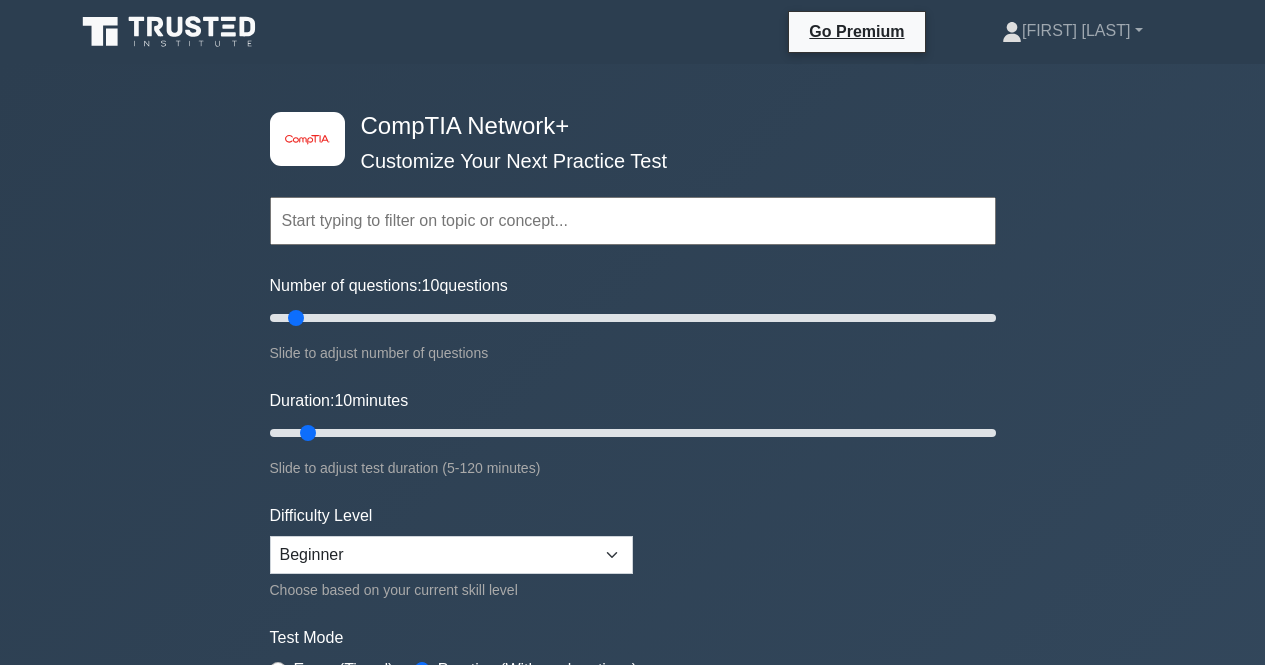 scroll, scrollTop: 0, scrollLeft: 0, axis: both 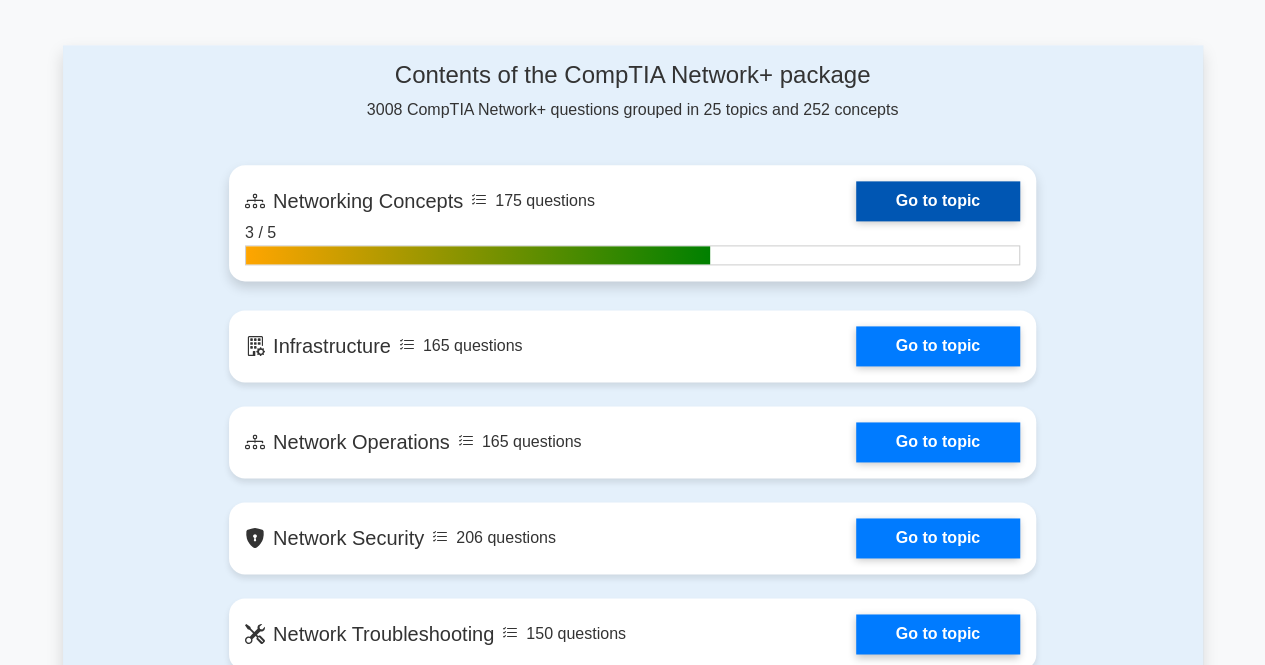 click on "Go to topic" at bounding box center (938, 201) 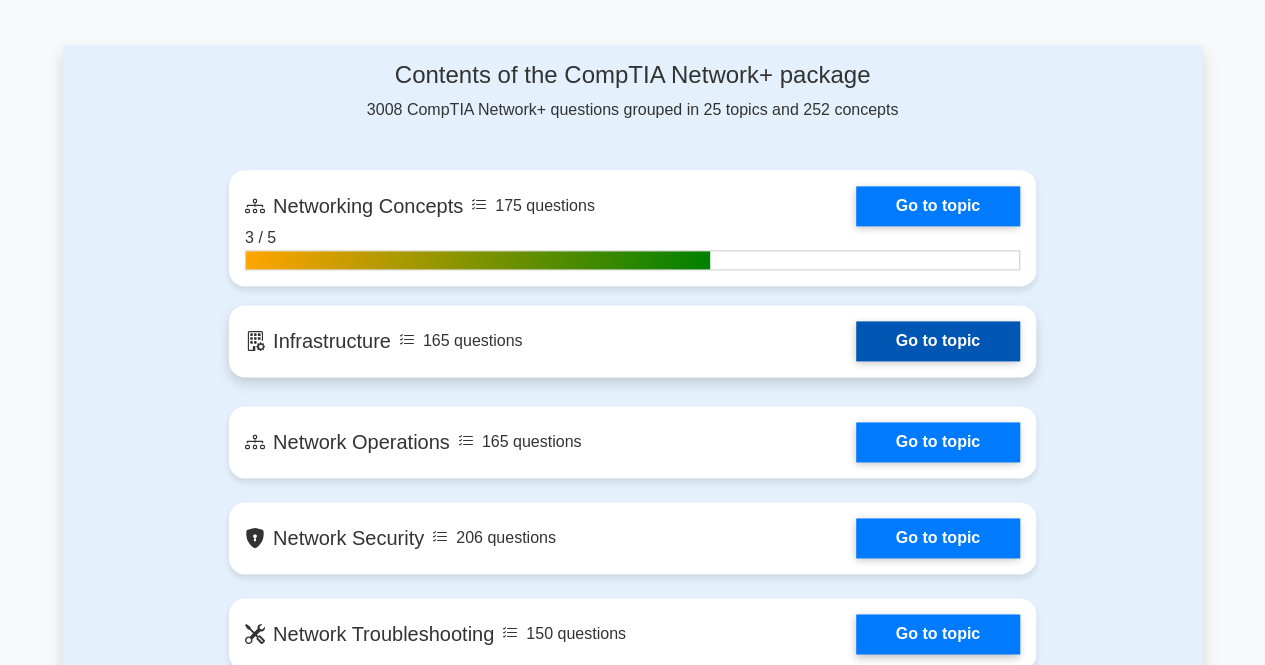 click on "Go to topic" at bounding box center (938, 341) 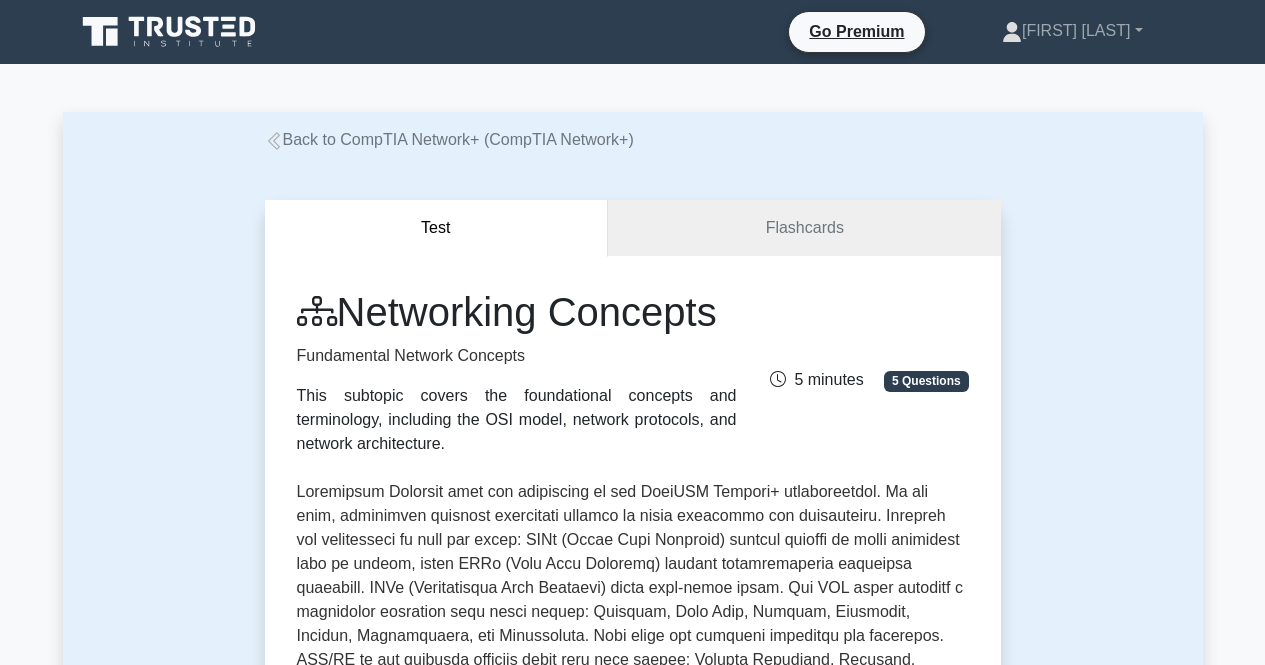 scroll, scrollTop: 0, scrollLeft: 0, axis: both 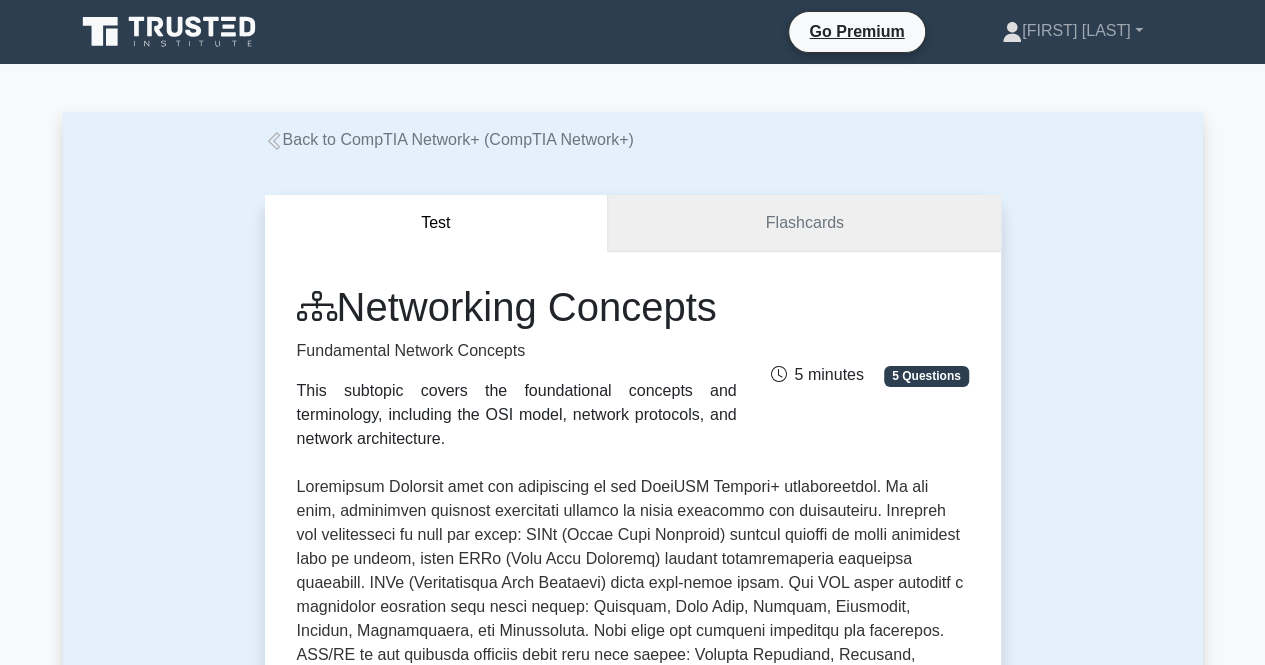 click on "Flashcards" at bounding box center [804, 223] 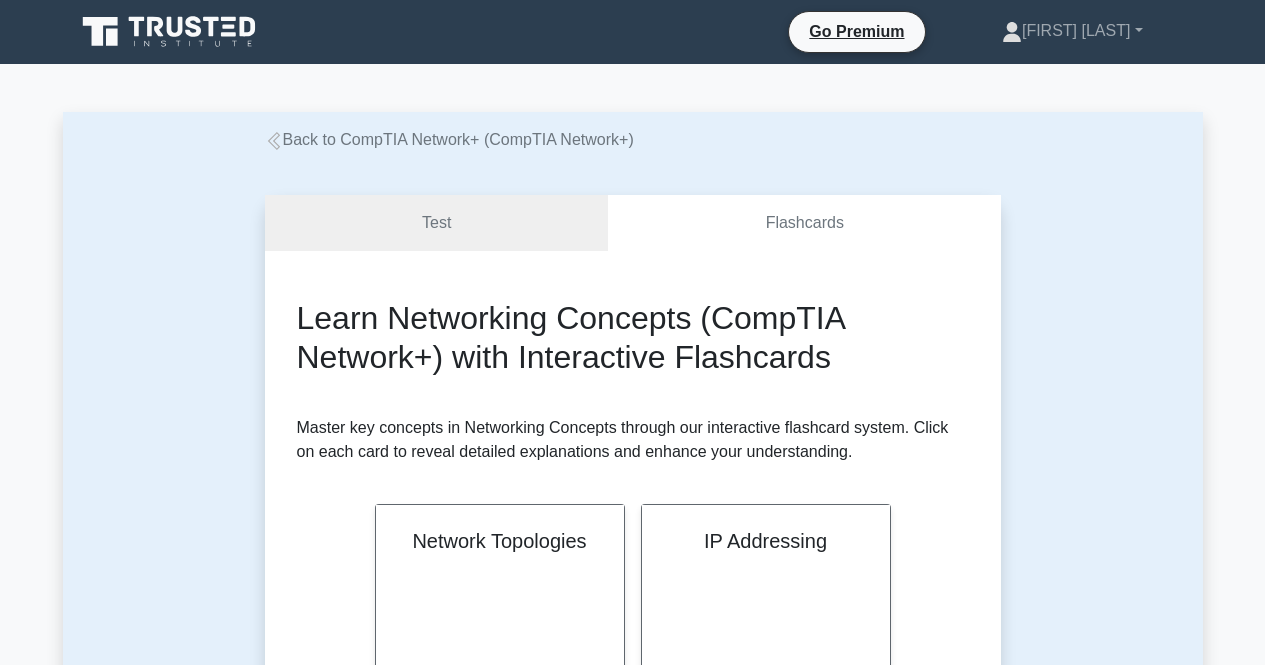 scroll, scrollTop: 0, scrollLeft: 0, axis: both 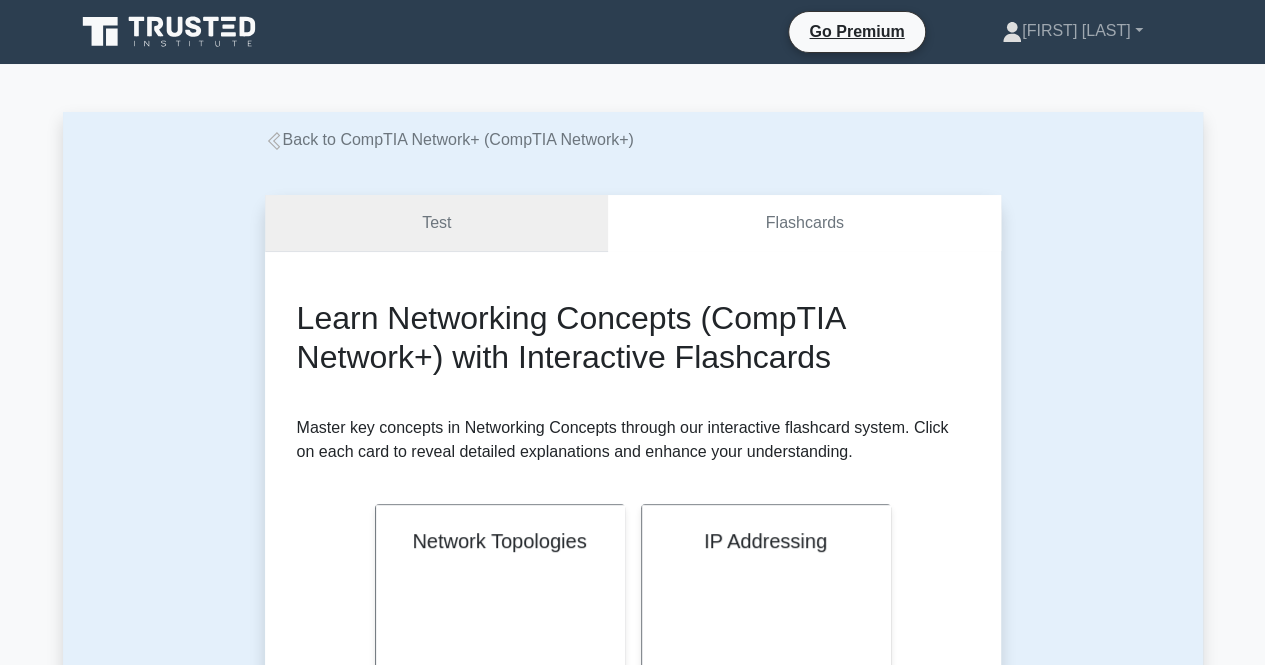 click on "Test" at bounding box center [437, 223] 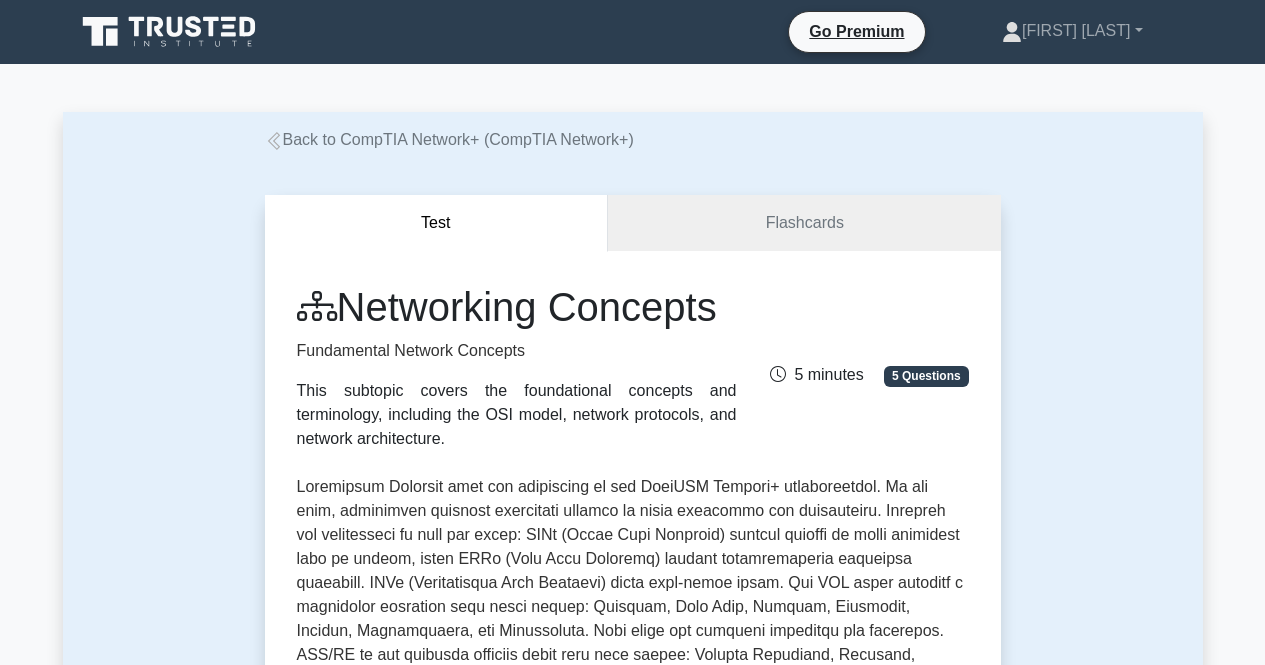 scroll, scrollTop: 0, scrollLeft: 0, axis: both 